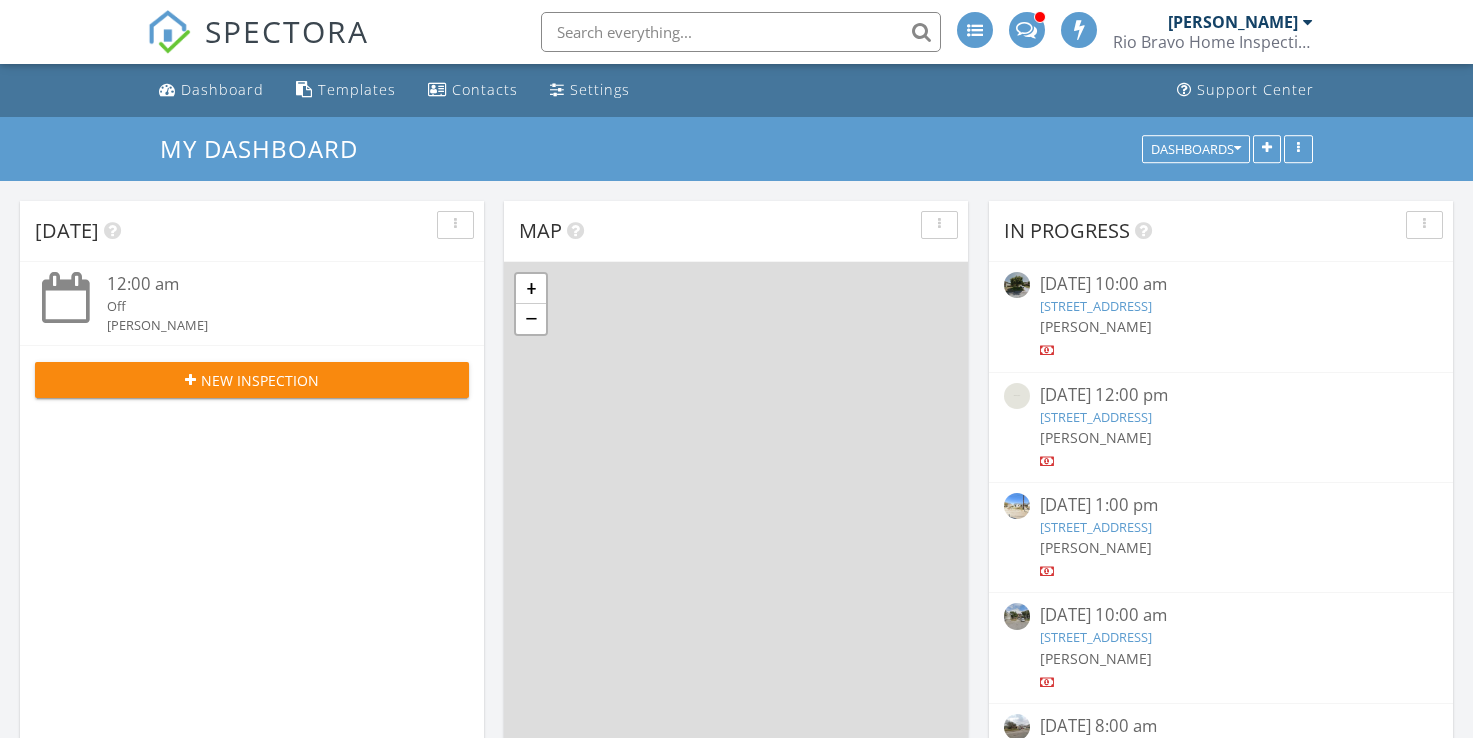 scroll, scrollTop: 0, scrollLeft: 0, axis: both 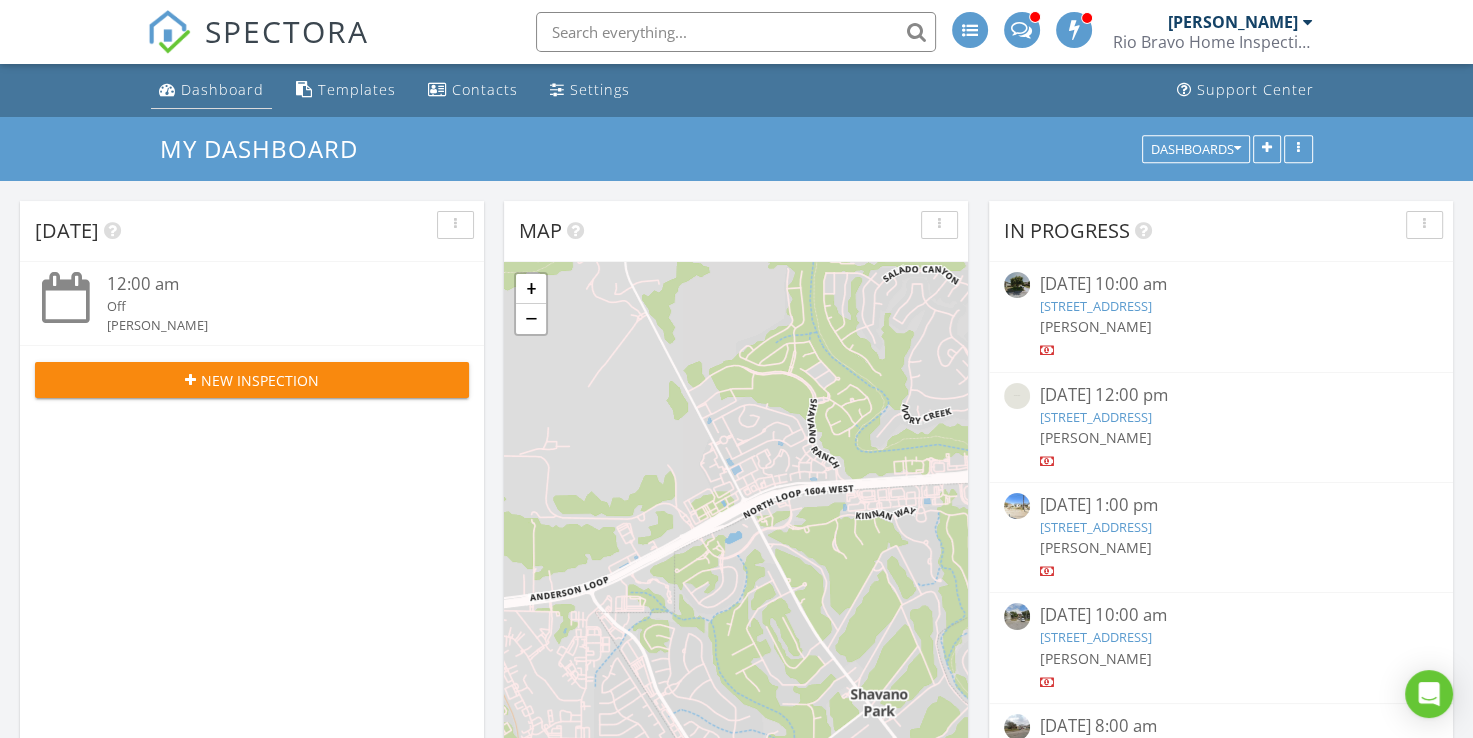 click on "Dashboard" at bounding box center [222, 89] 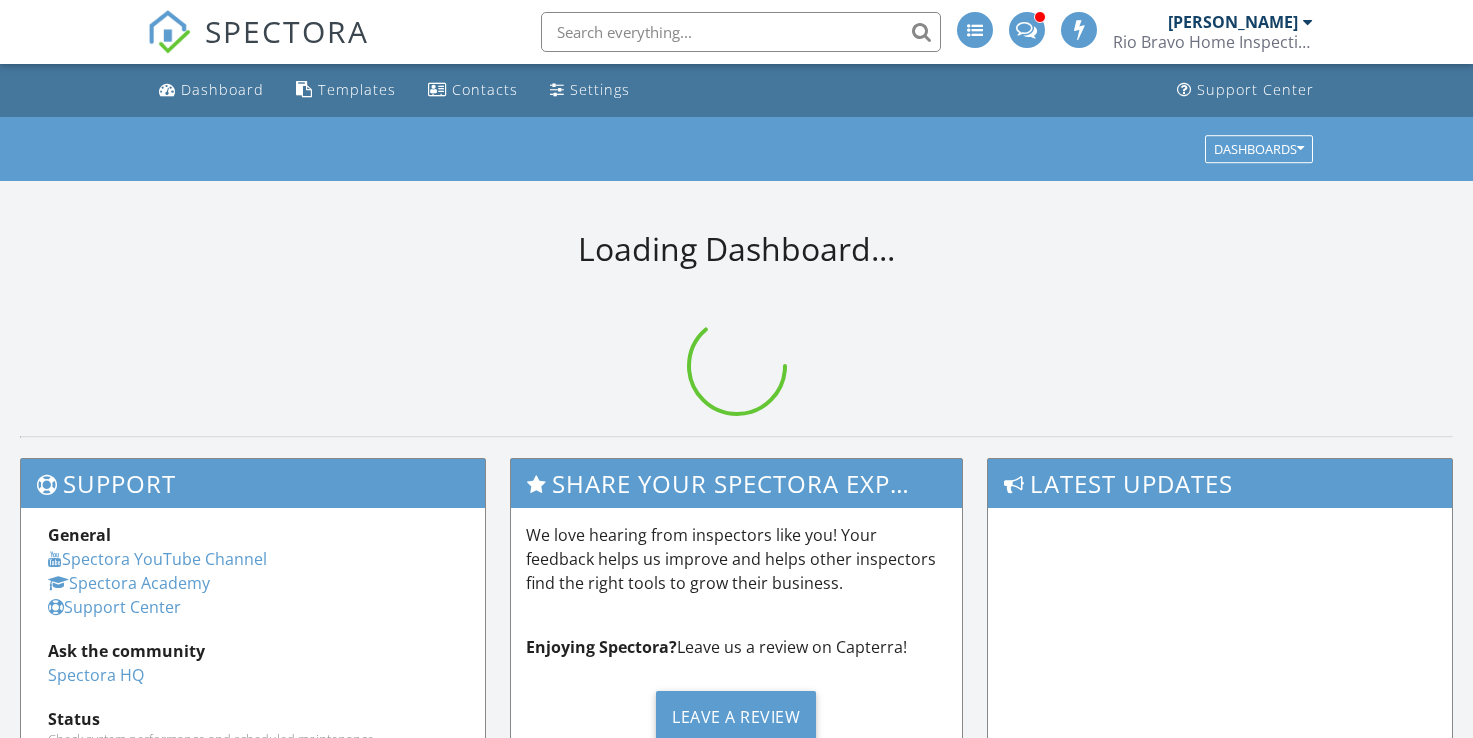 scroll, scrollTop: 0, scrollLeft: 0, axis: both 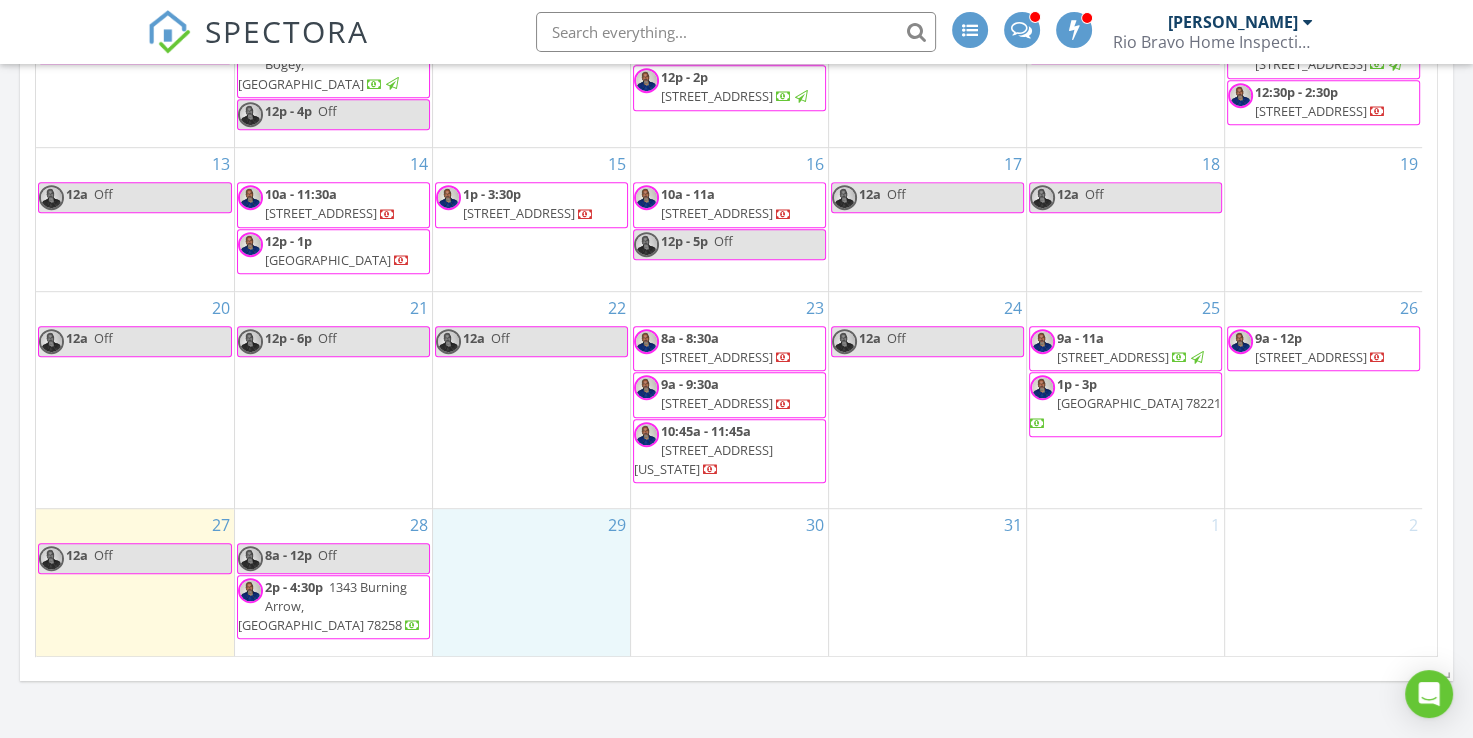 click on "29" at bounding box center [531, 583] 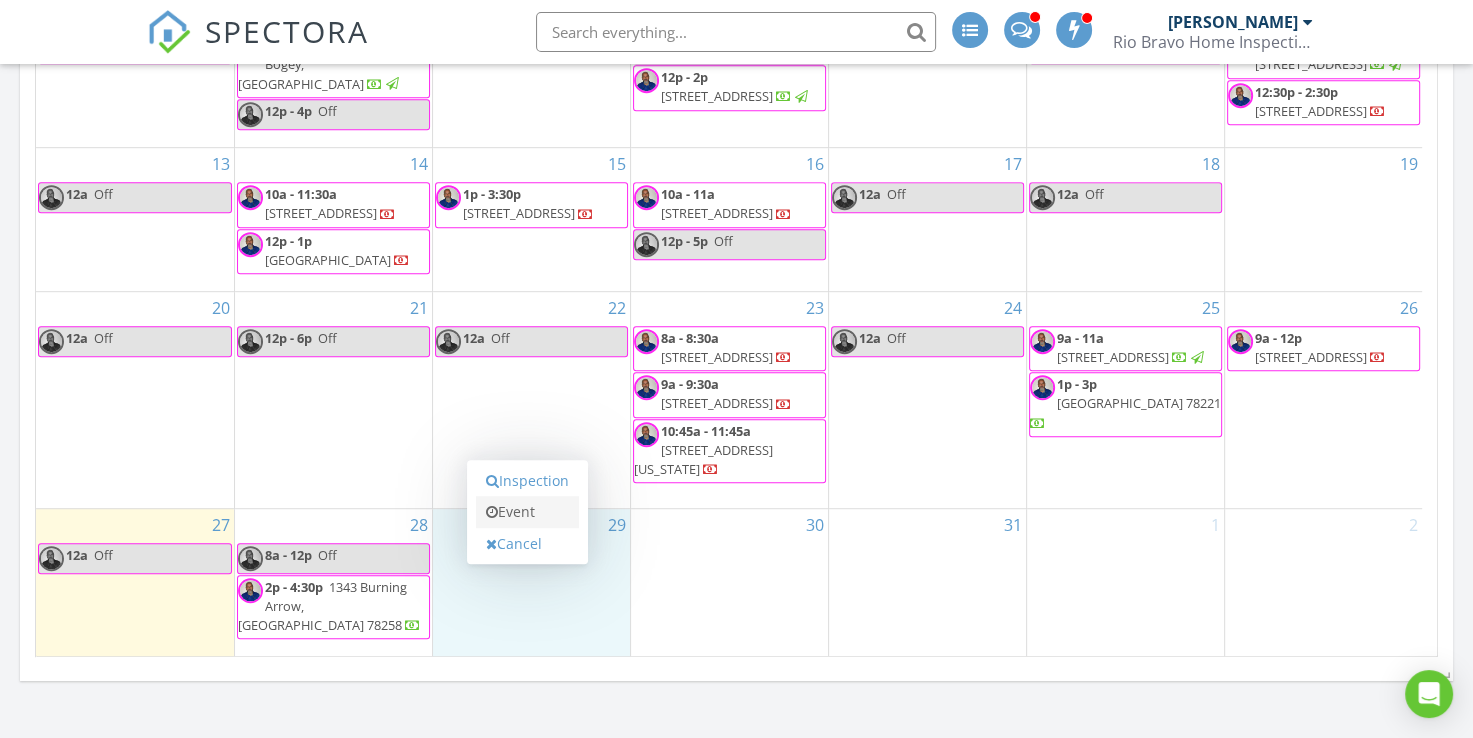 click on "Event" at bounding box center (527, 512) 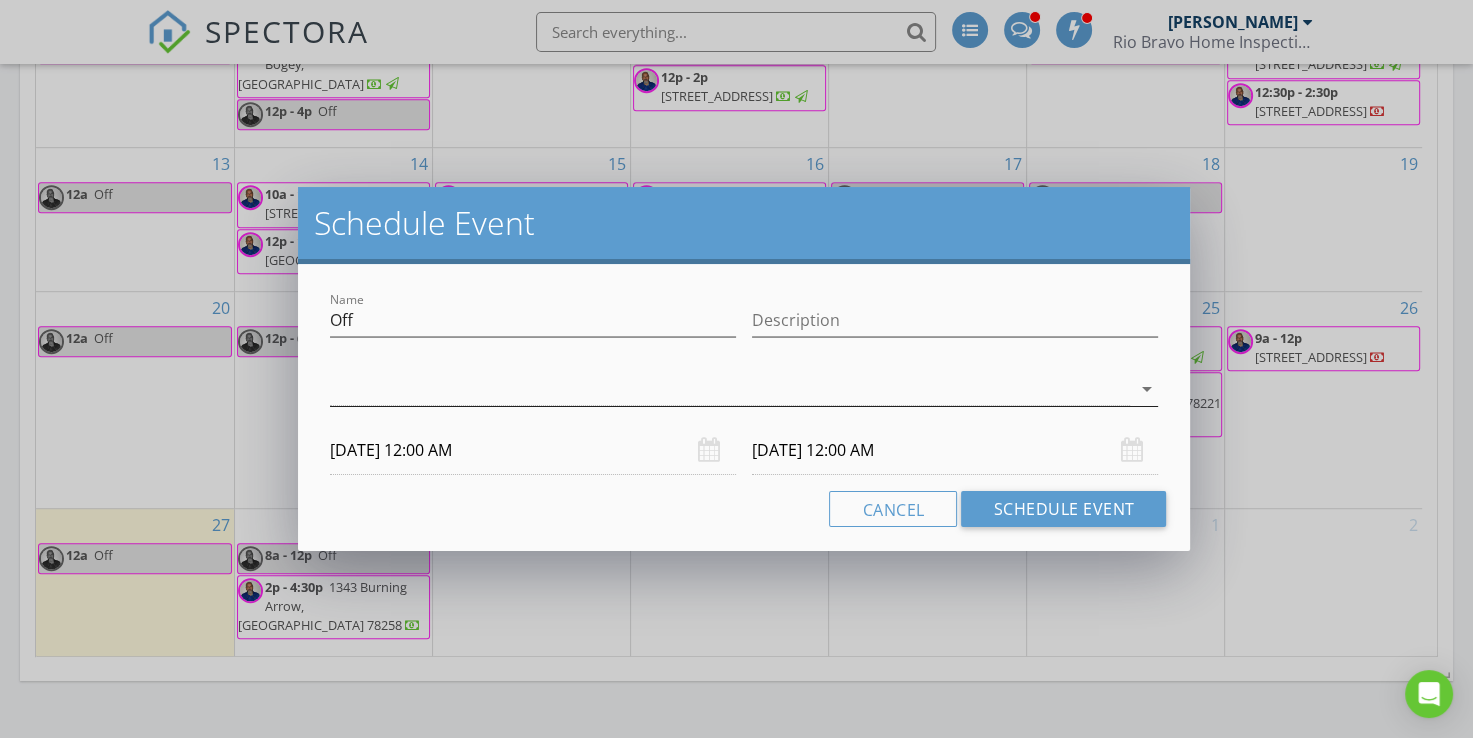 click on "arrow_drop_down" at bounding box center (1146, 389) 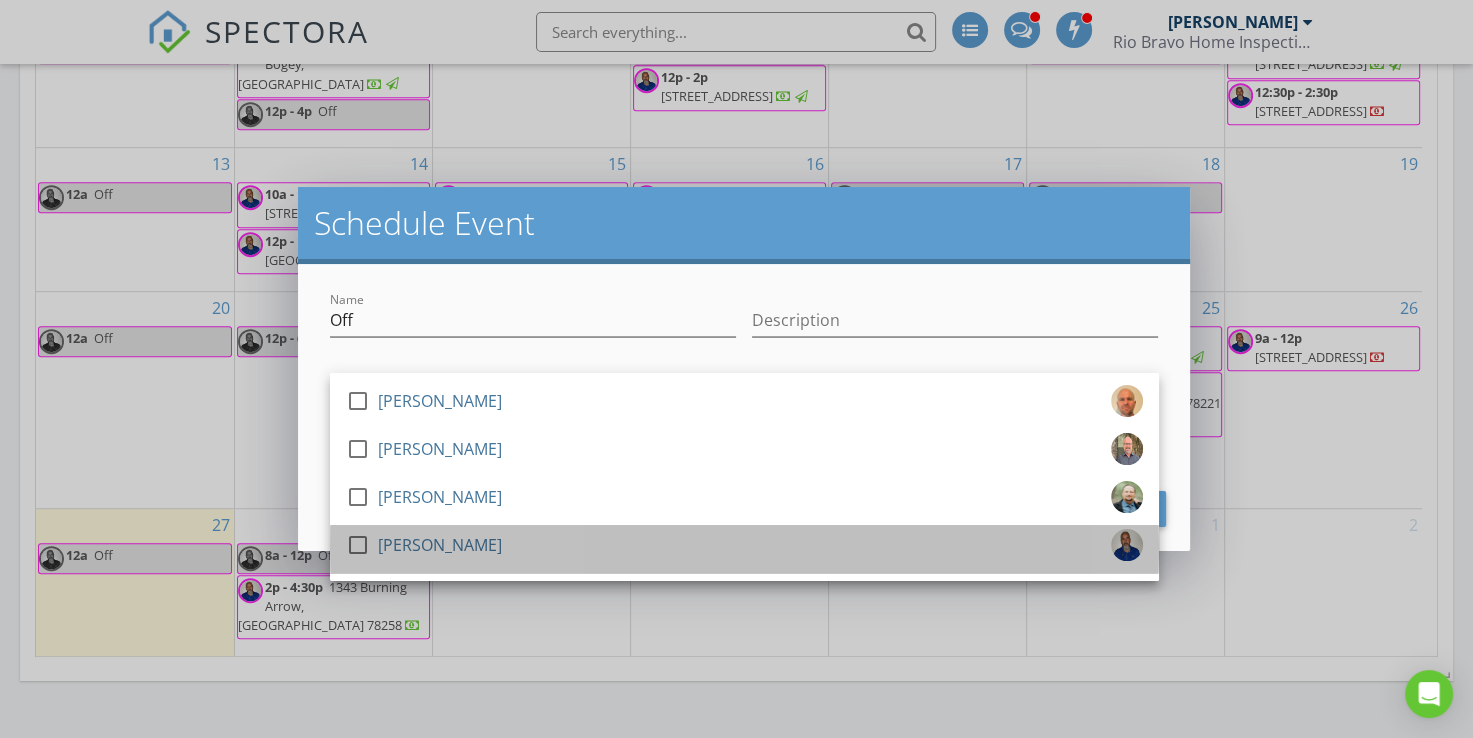 click on "check_box_outline_blank   [PERSON_NAME]" at bounding box center [744, 549] 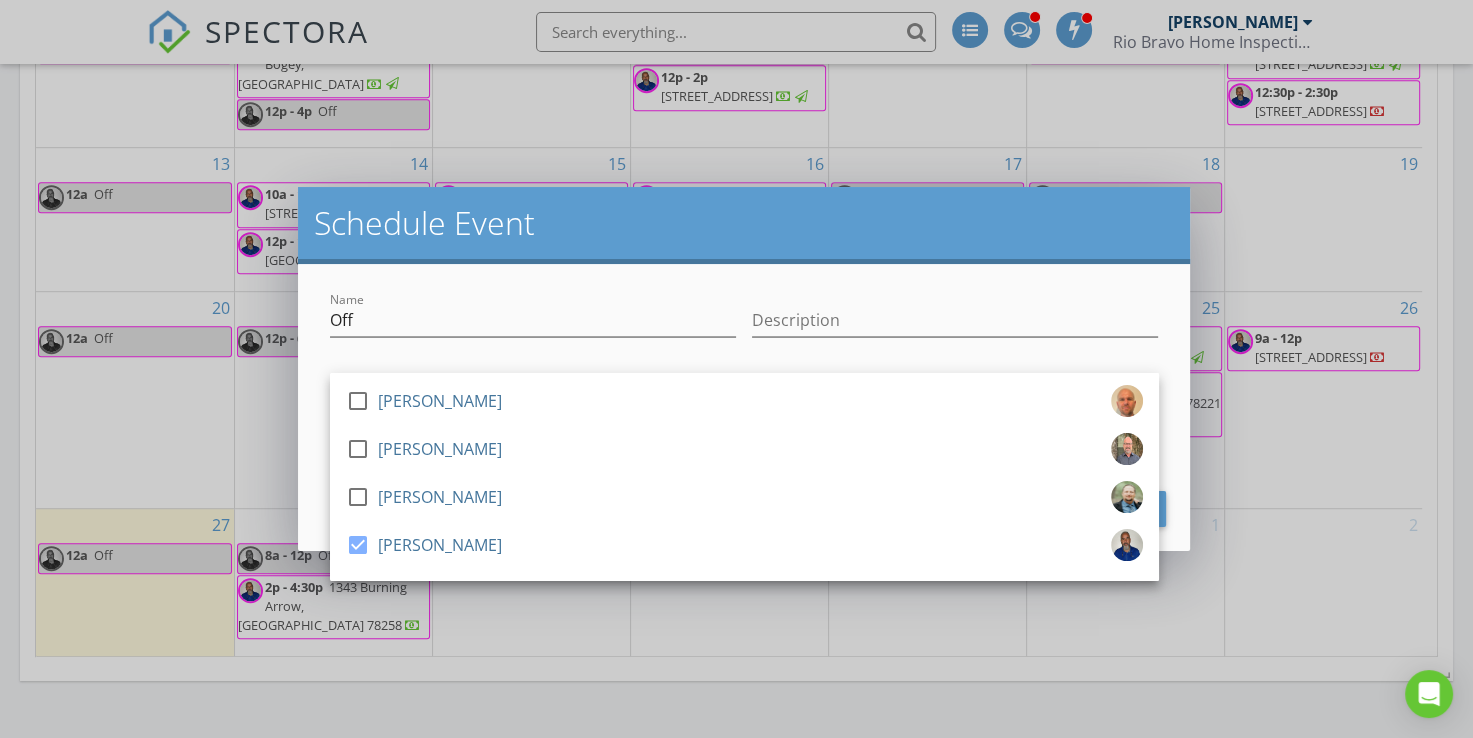 click on "Description" at bounding box center (955, 324) 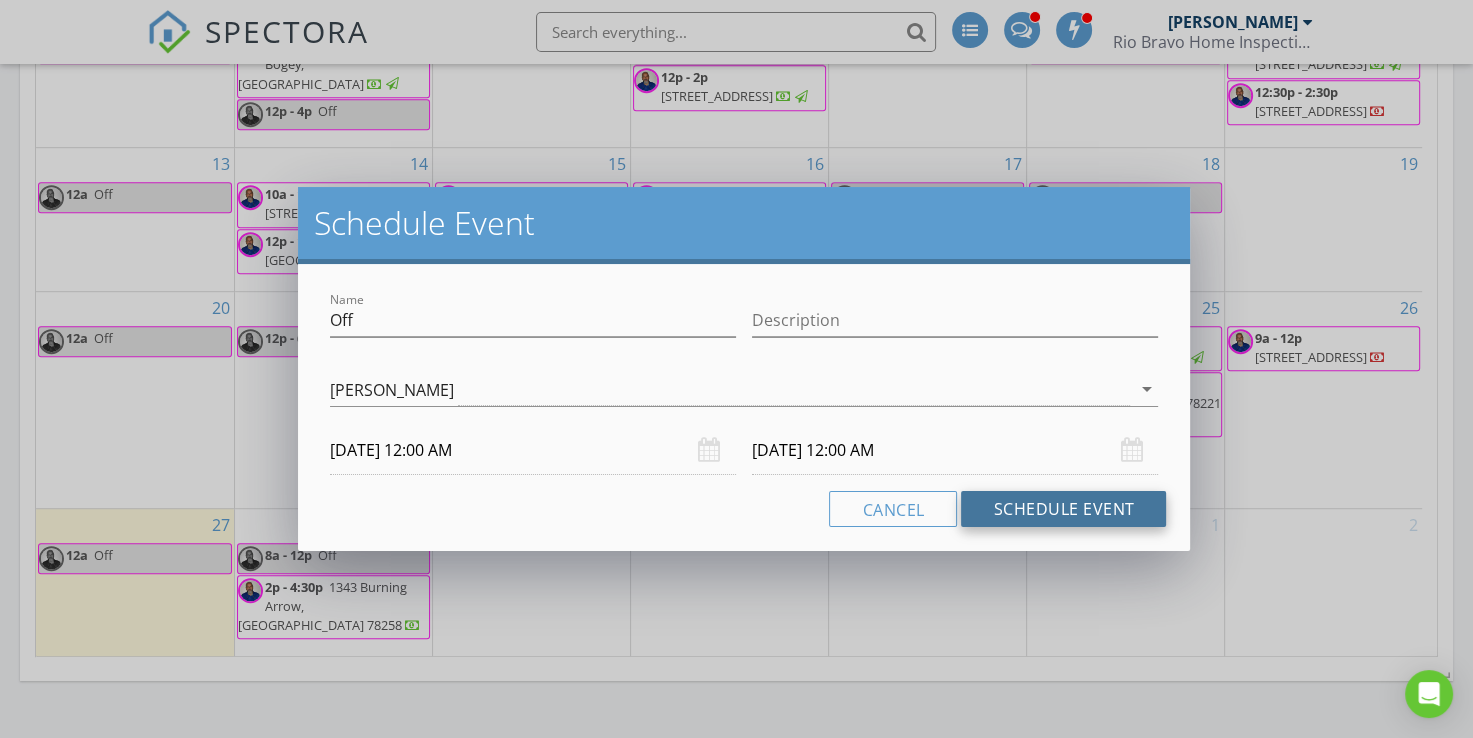 click on "Schedule Event" at bounding box center (1063, 509) 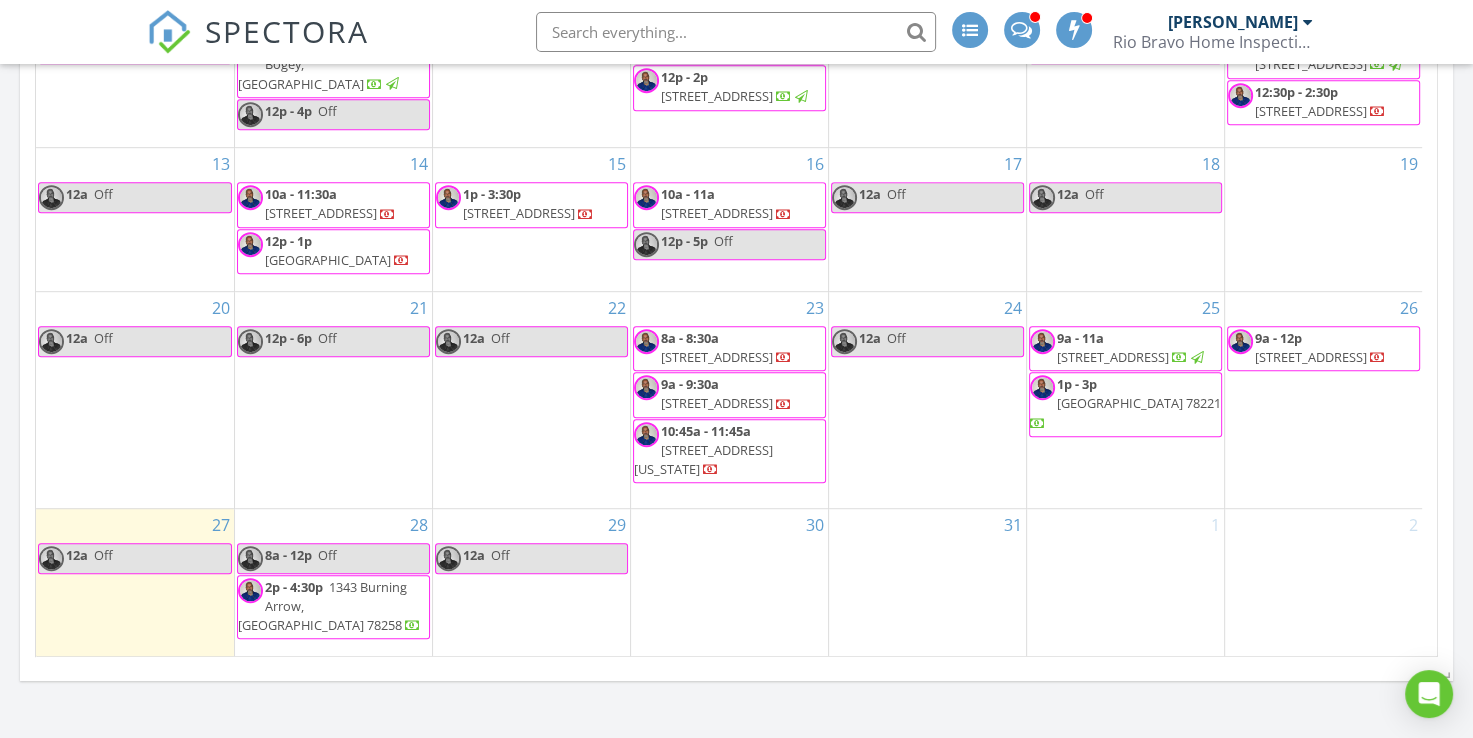 scroll, scrollTop: 0, scrollLeft: 0, axis: both 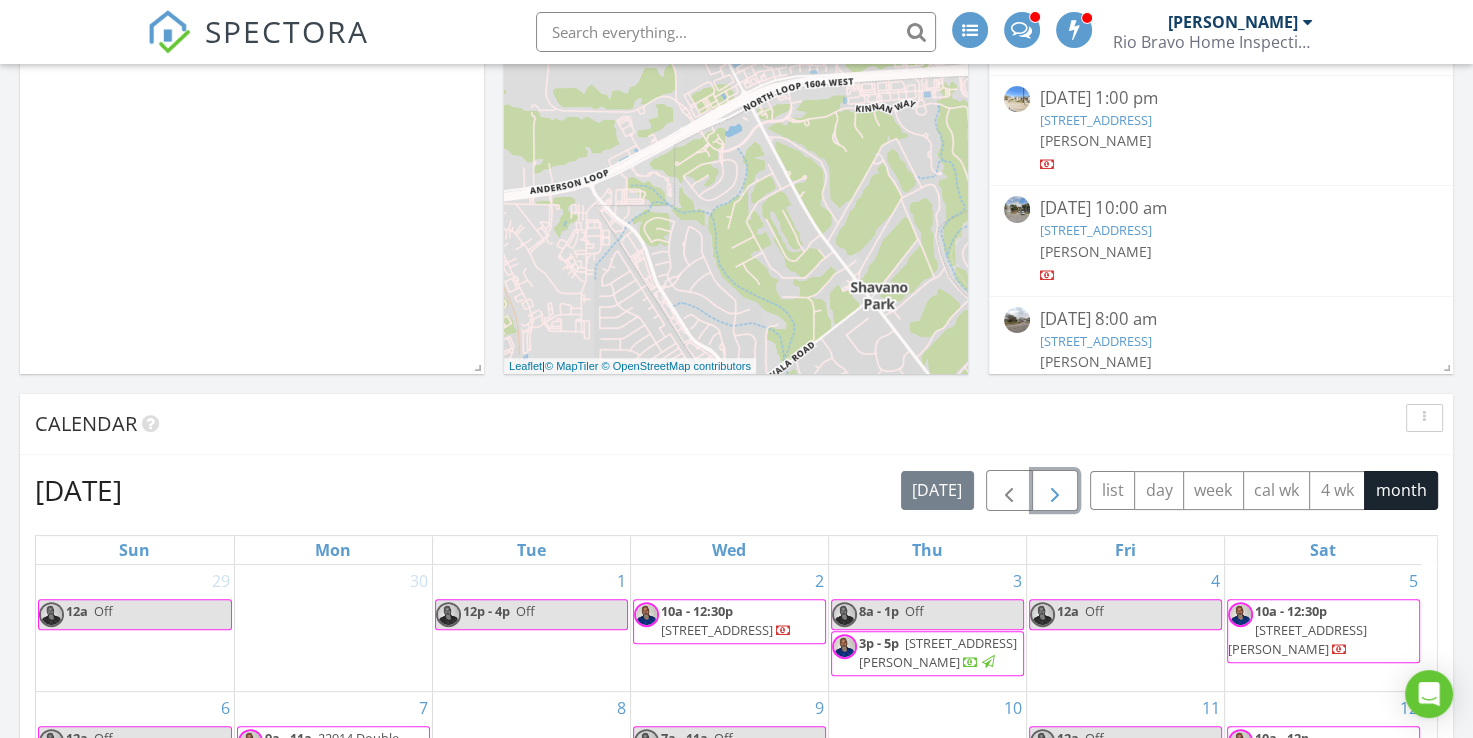 click at bounding box center (1055, 491) 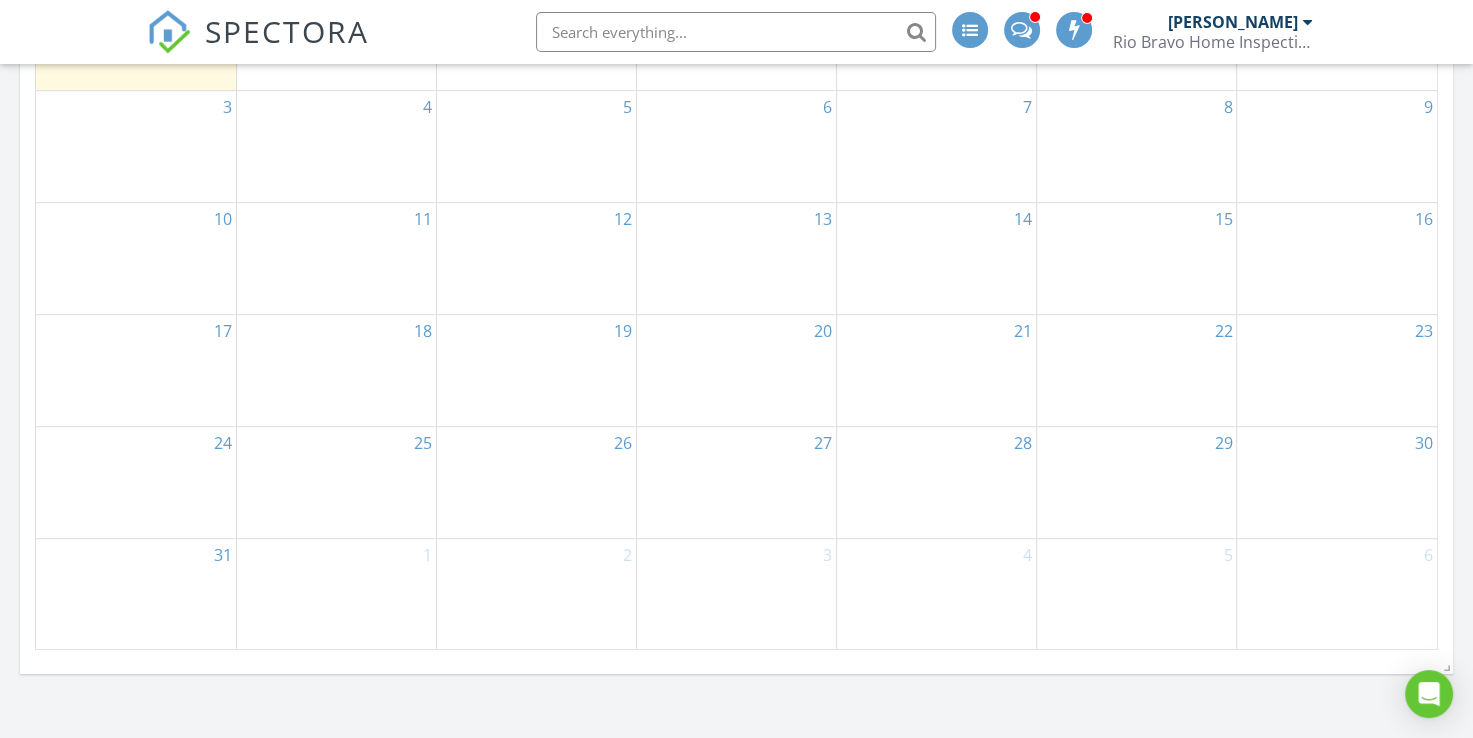 scroll, scrollTop: 807, scrollLeft: 0, axis: vertical 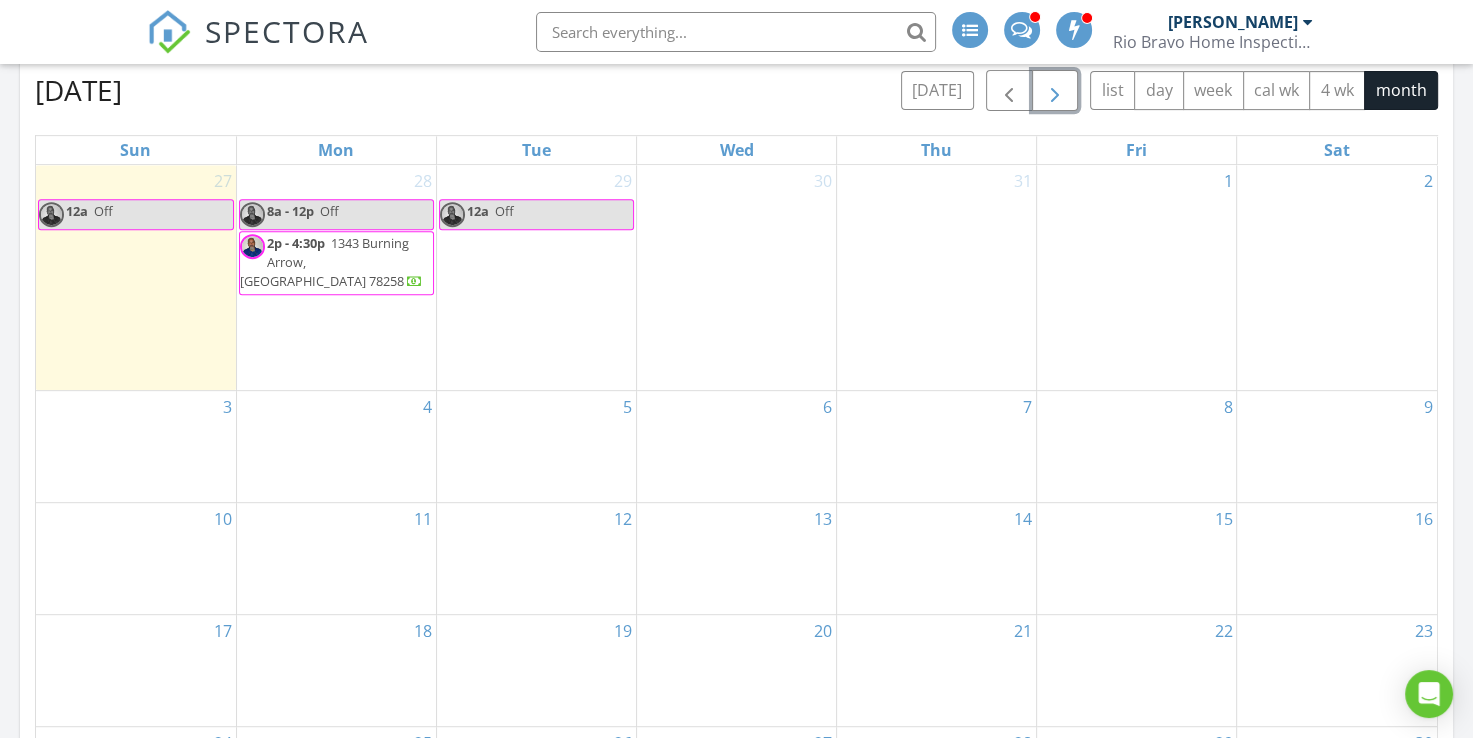 click on "3" 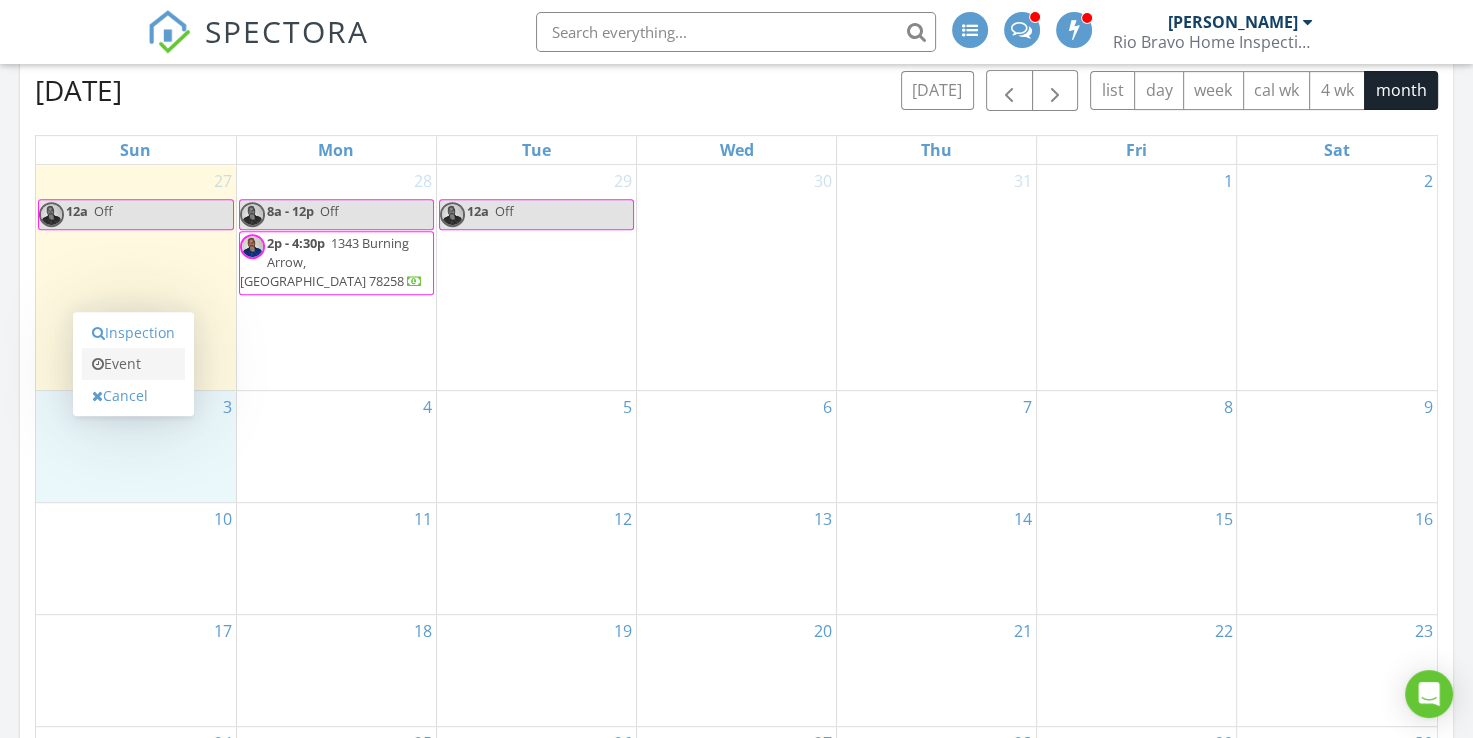 click on "Event" at bounding box center [133, 364] 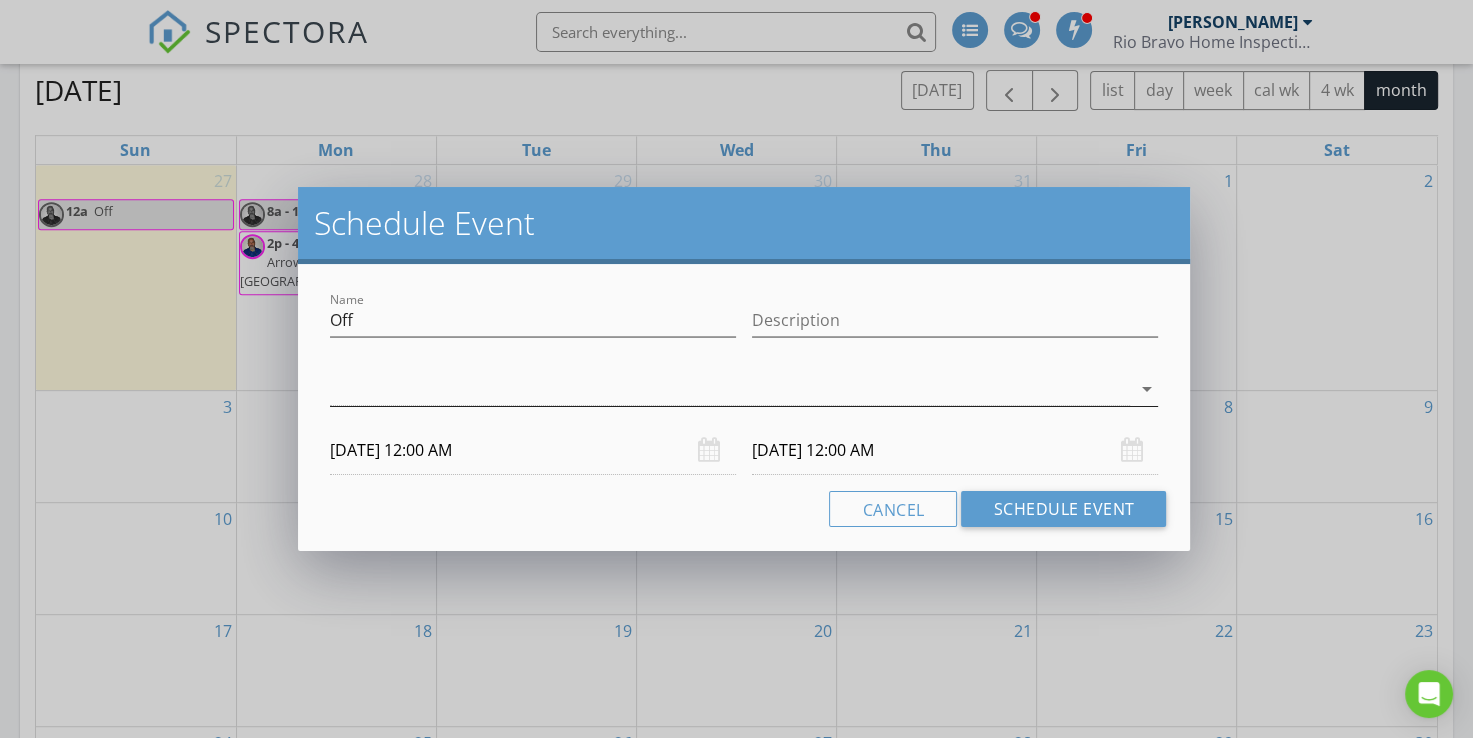 click on "arrow_drop_down" at bounding box center (1146, 389) 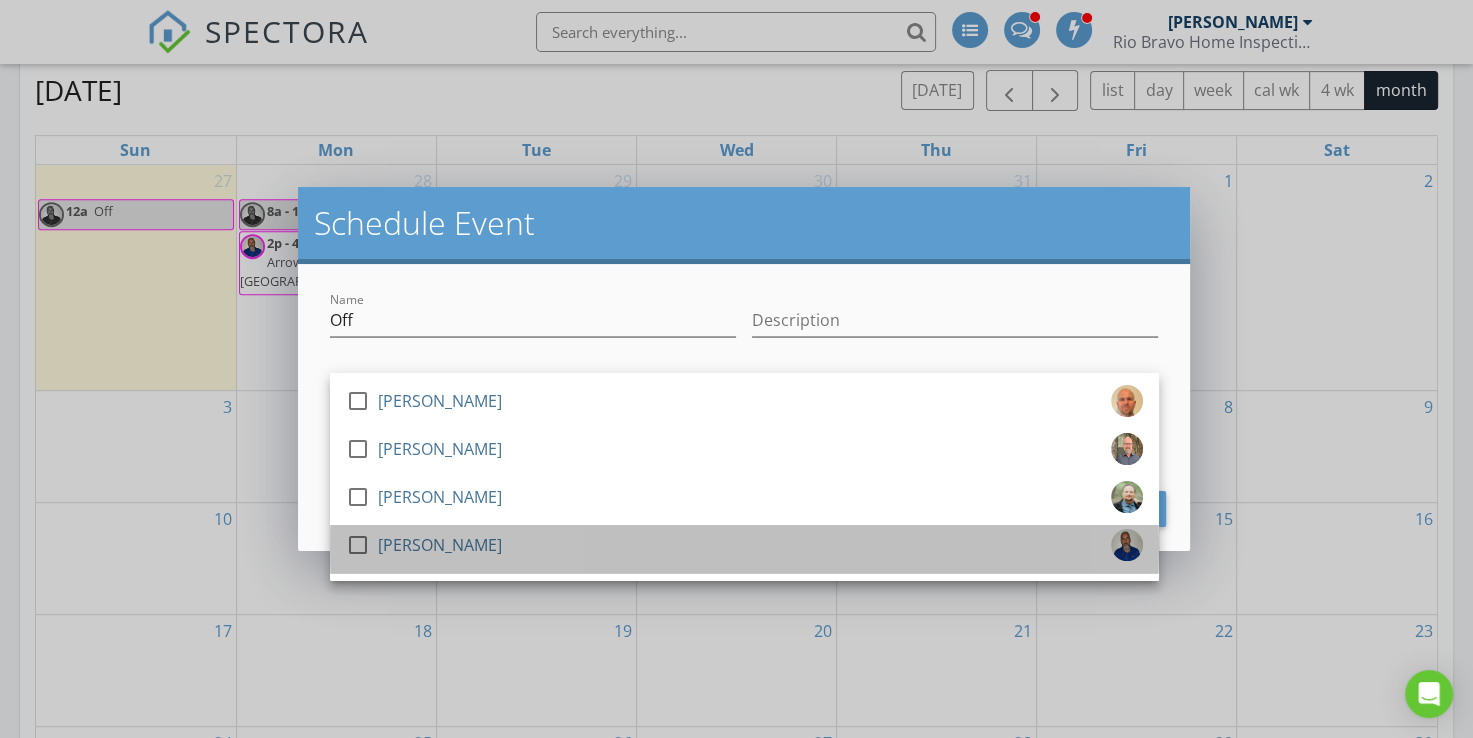 click on "check_box_outline_blank   [PERSON_NAME]" at bounding box center (744, 549) 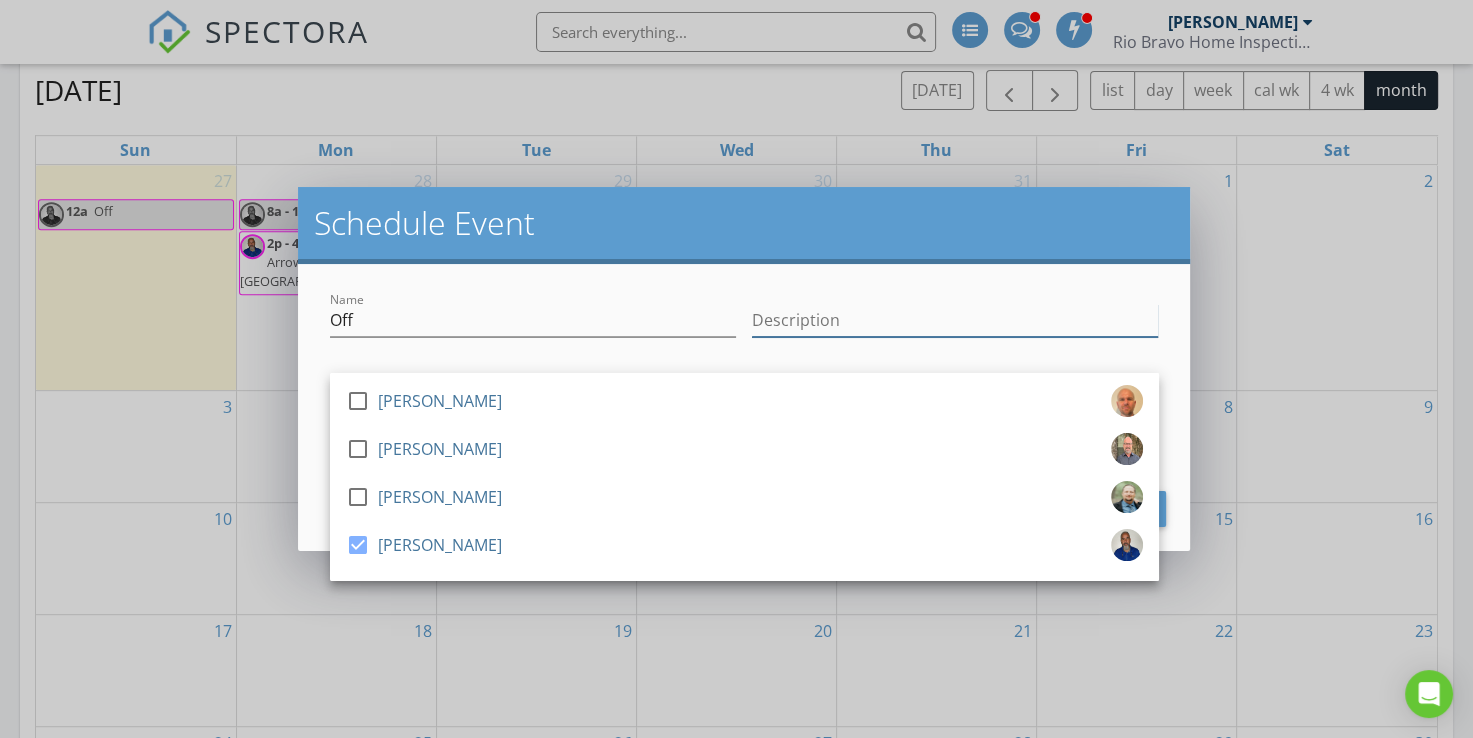 click on "Description" at bounding box center [955, 320] 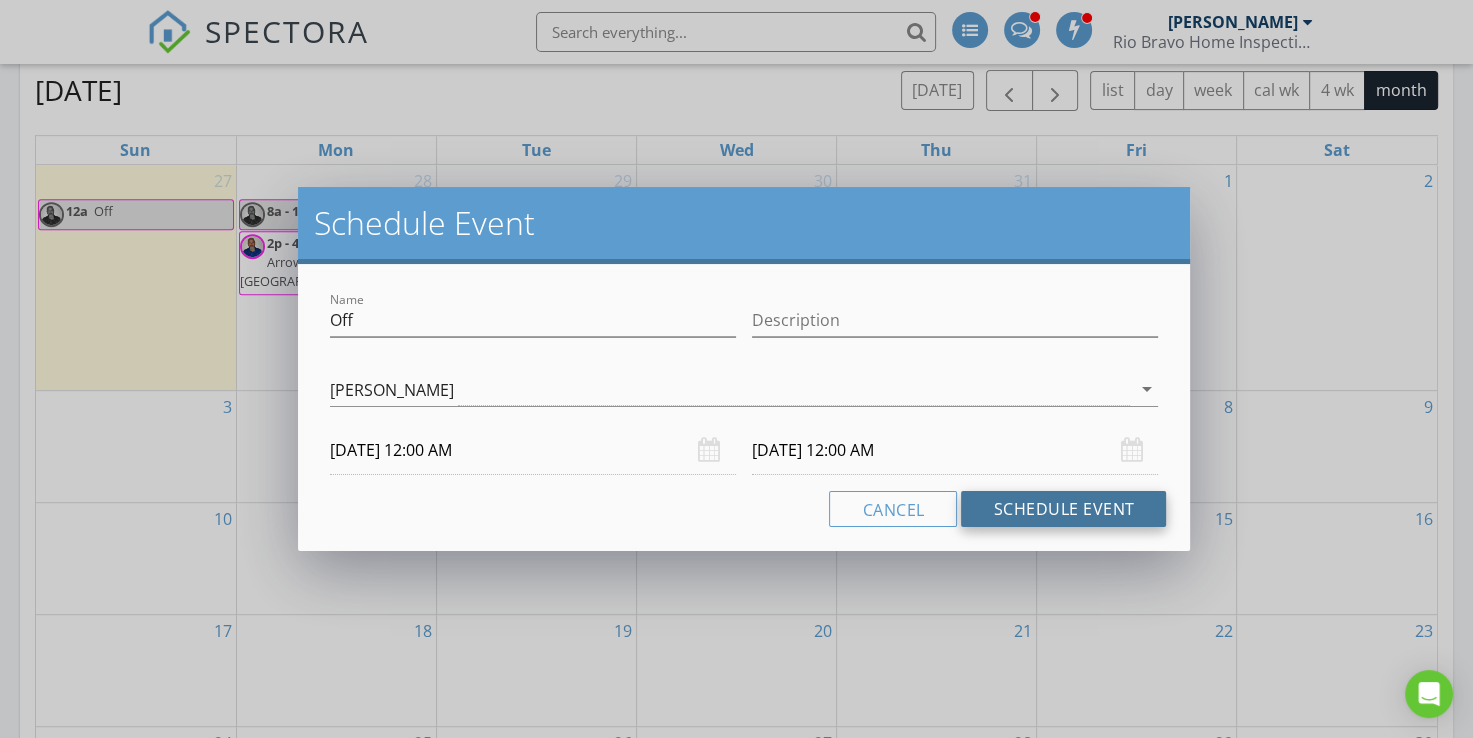click on "Schedule Event" at bounding box center [1063, 509] 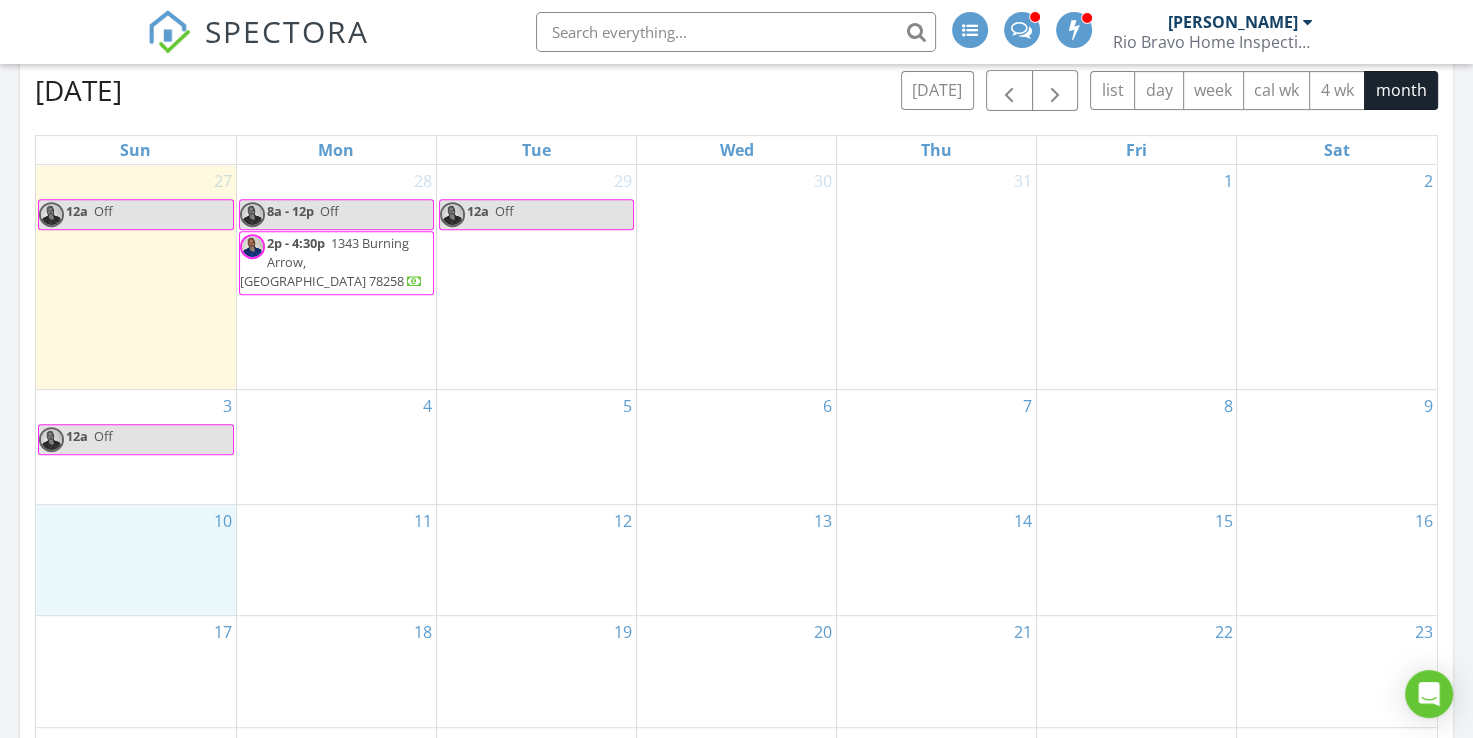 click on "10" at bounding box center (136, 560) 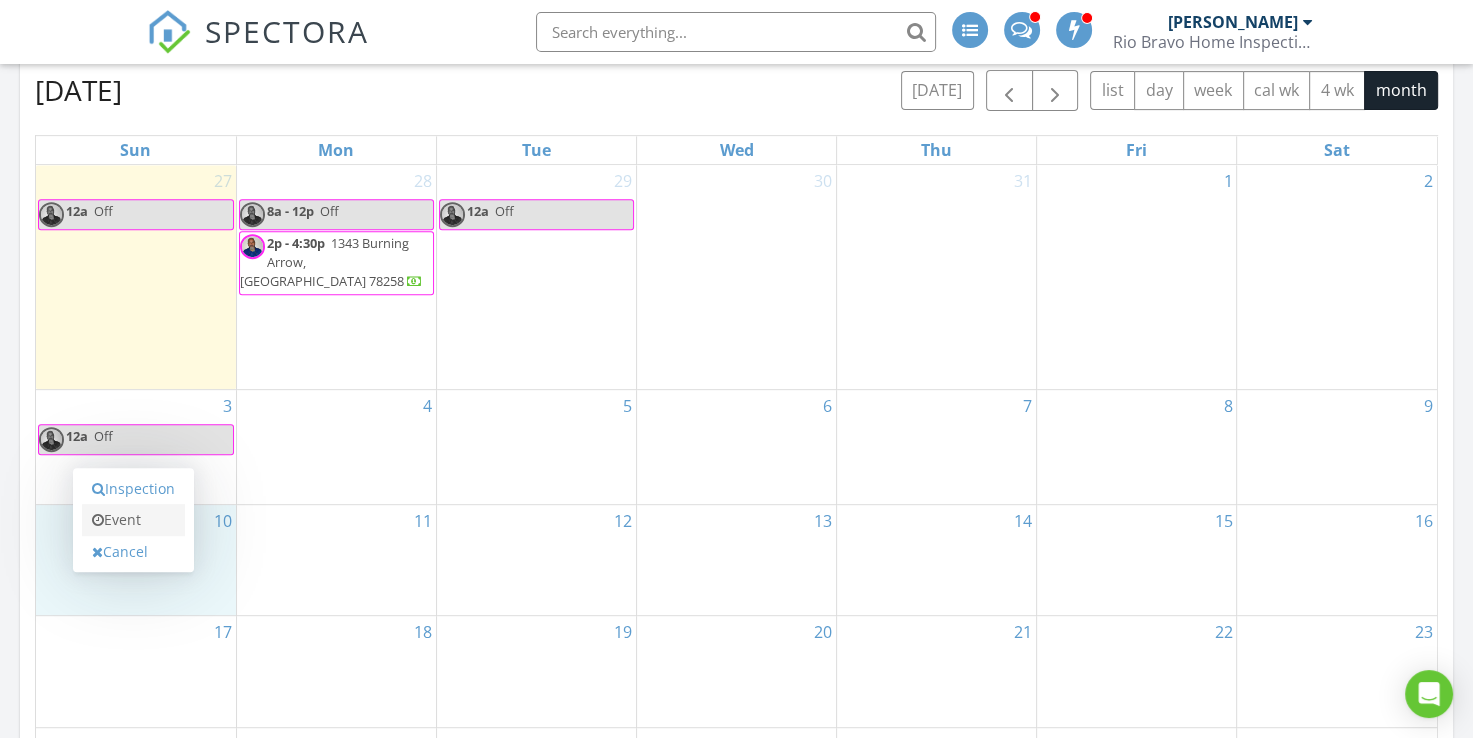 click on "Event" at bounding box center [133, 520] 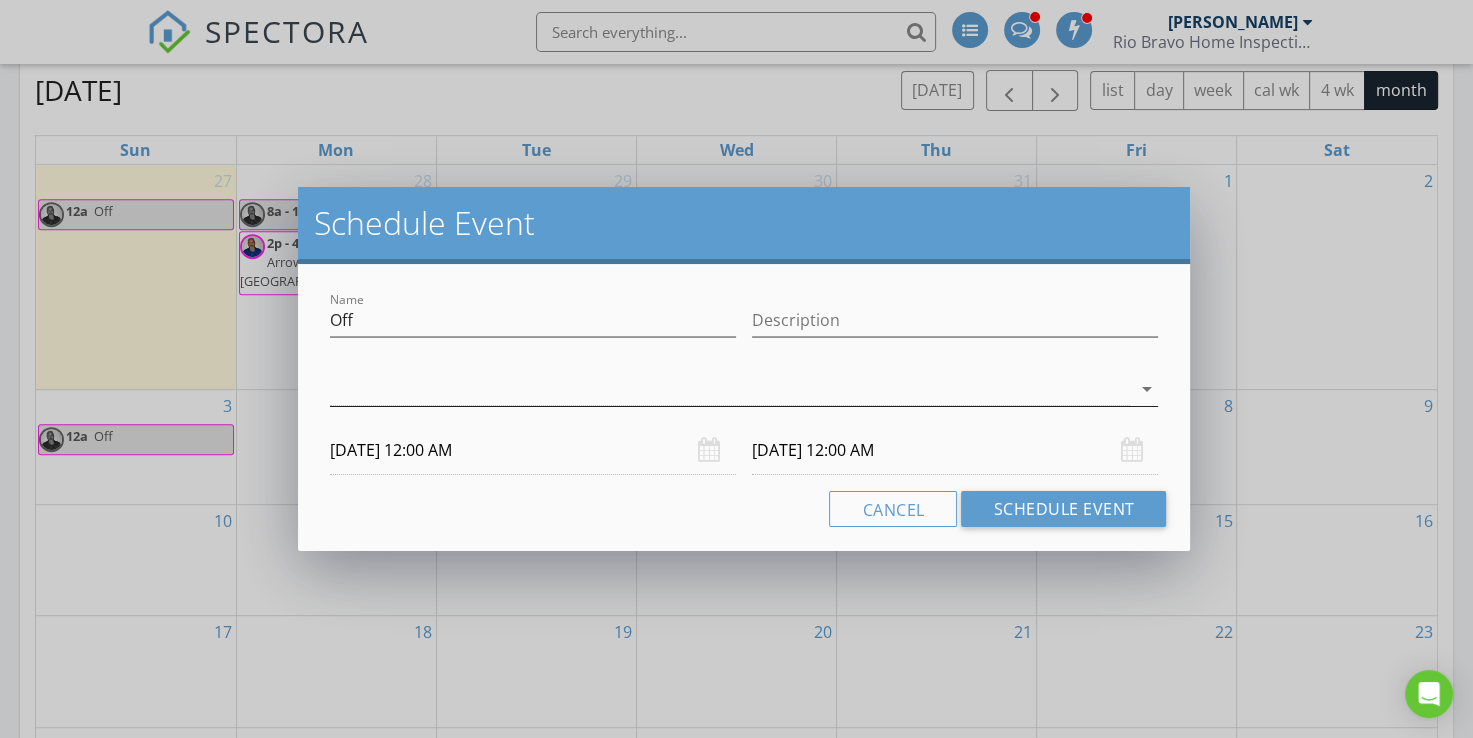 click on "arrow_drop_down" at bounding box center (1146, 389) 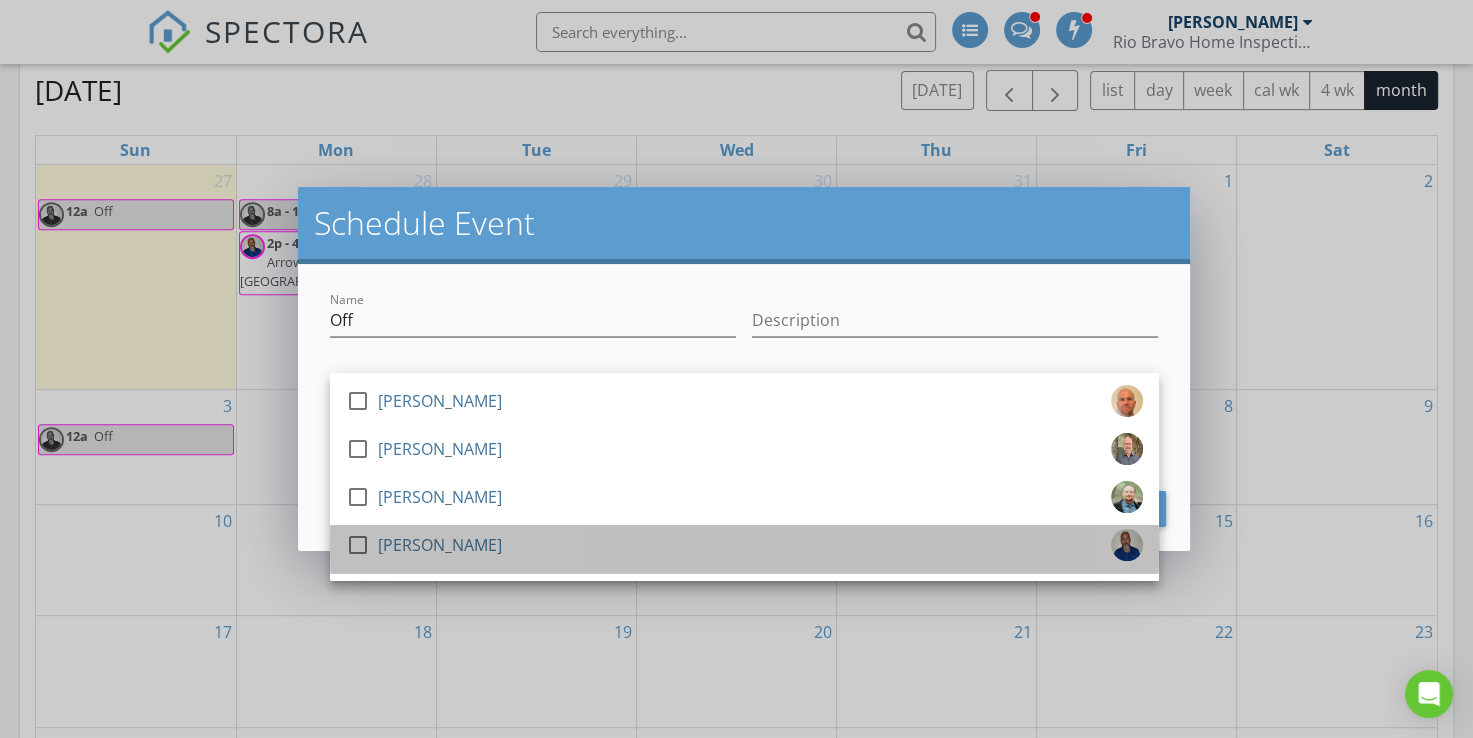 click on "check_box_outline_blank   [PERSON_NAME]" at bounding box center [744, 549] 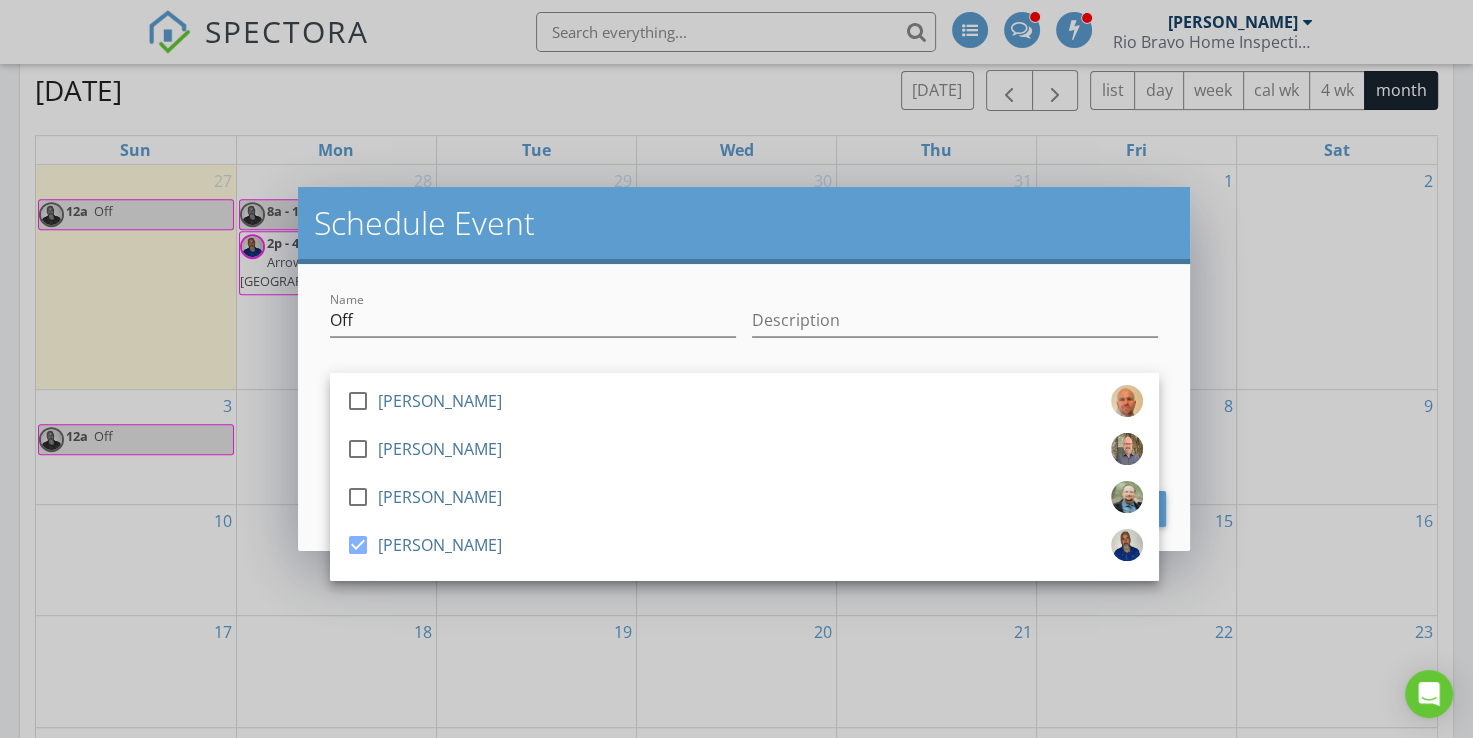 click on "Name Off   Description     check_box_outline_blank   [PERSON_NAME] Test   check_box_outline_blank   [PERSON_NAME]   check_box_outline_blank   [PERSON_NAME]   check_box   [PERSON_NAME]   [PERSON_NAME] arrow_drop_down   [DATE] 12:00 AM   [DATE] 12:00 AM         Cancel   Schedule Event" at bounding box center [744, 407] 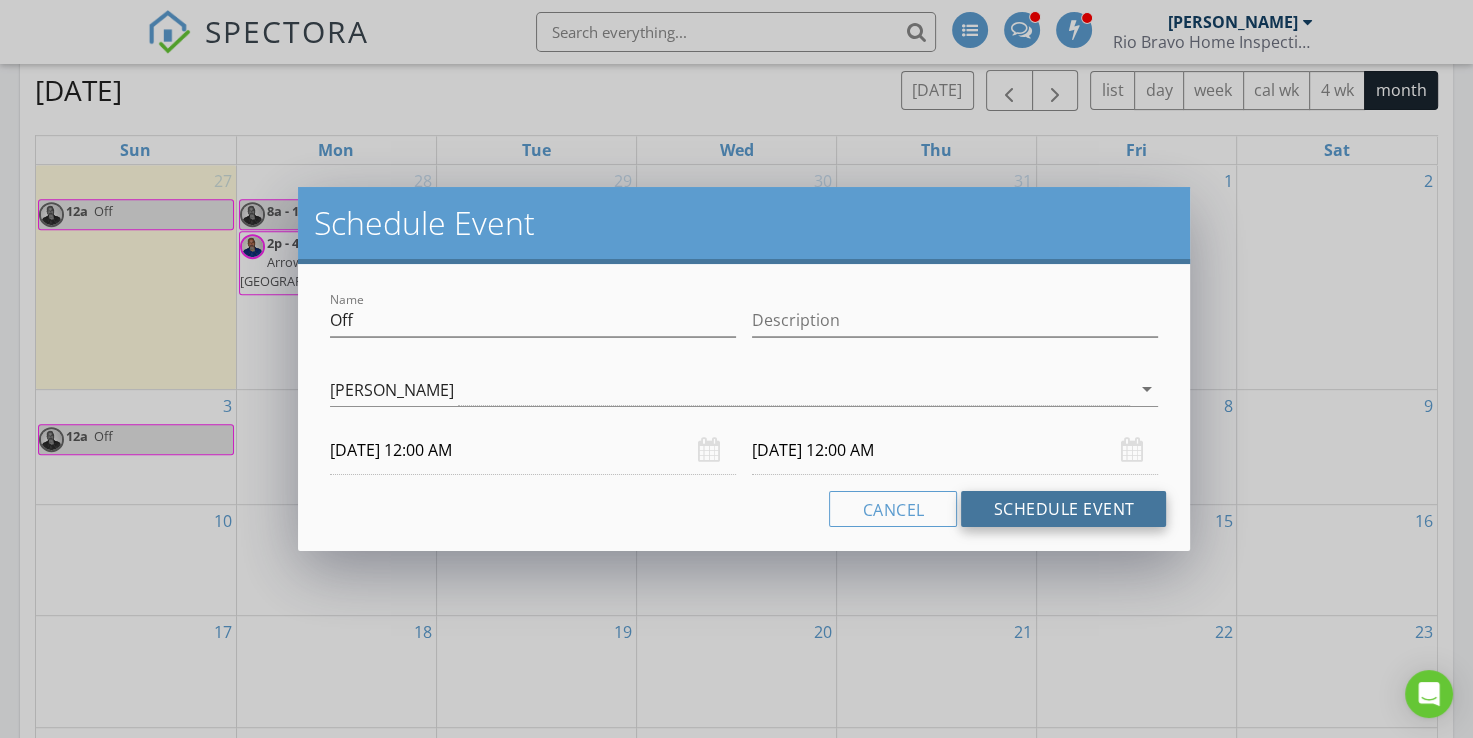 click on "Schedule Event" at bounding box center [1063, 509] 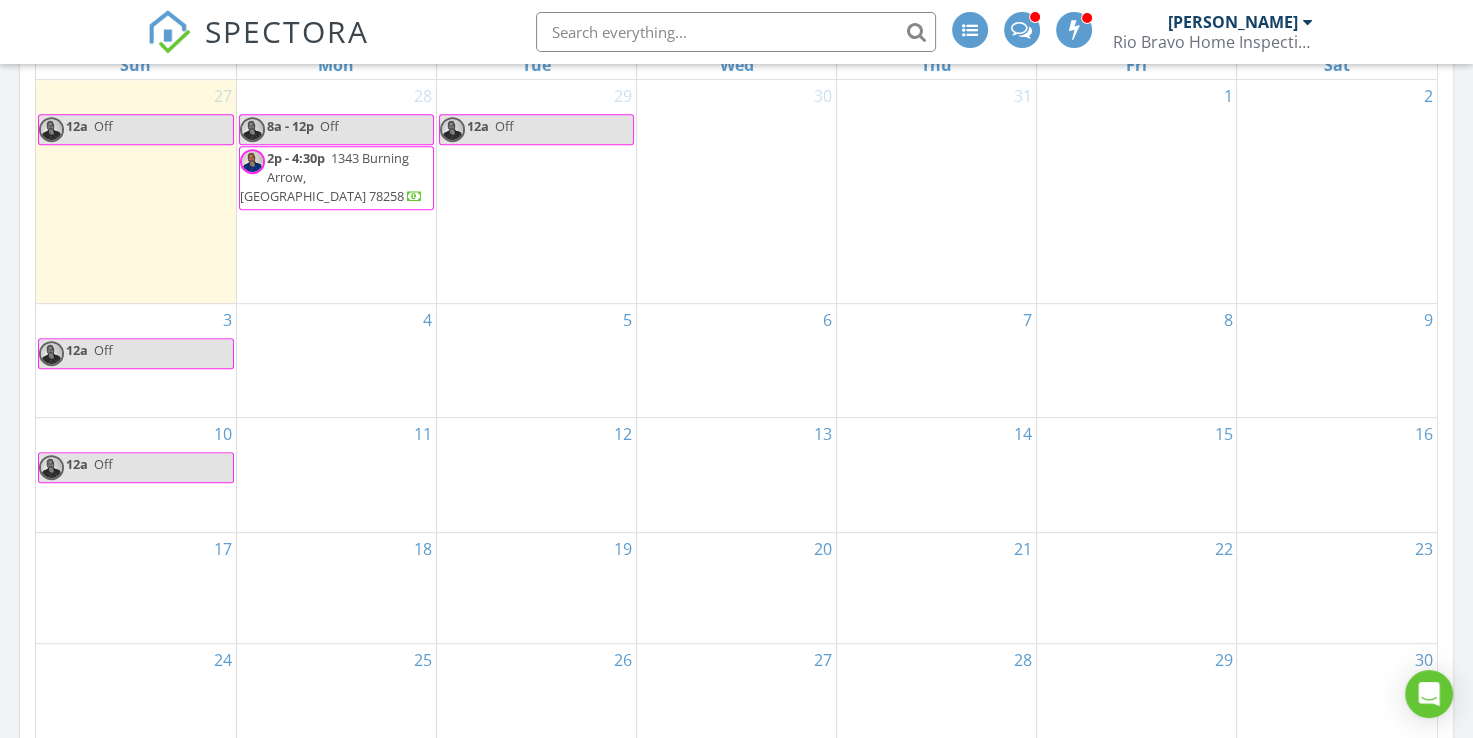 scroll, scrollTop: 1007, scrollLeft: 0, axis: vertical 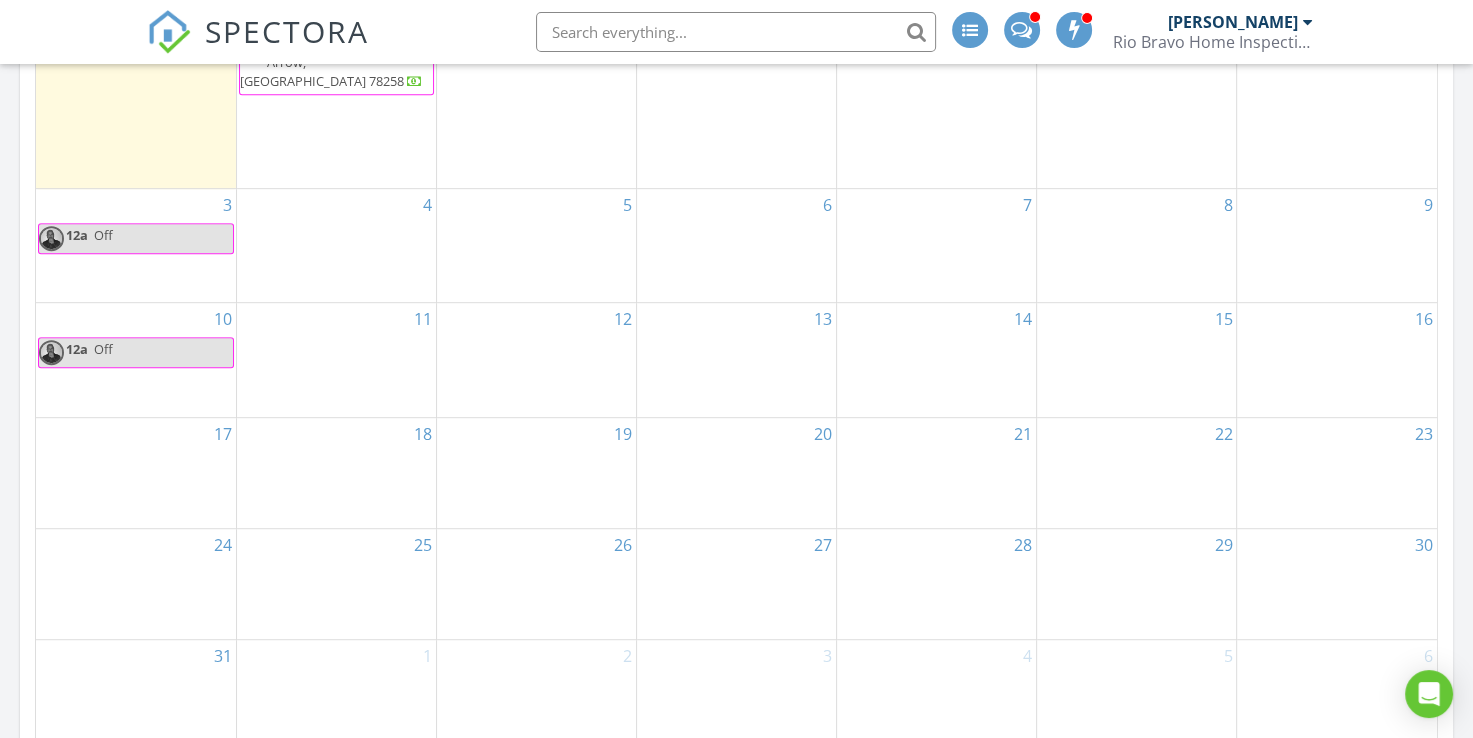 click on "17" at bounding box center [136, 473] 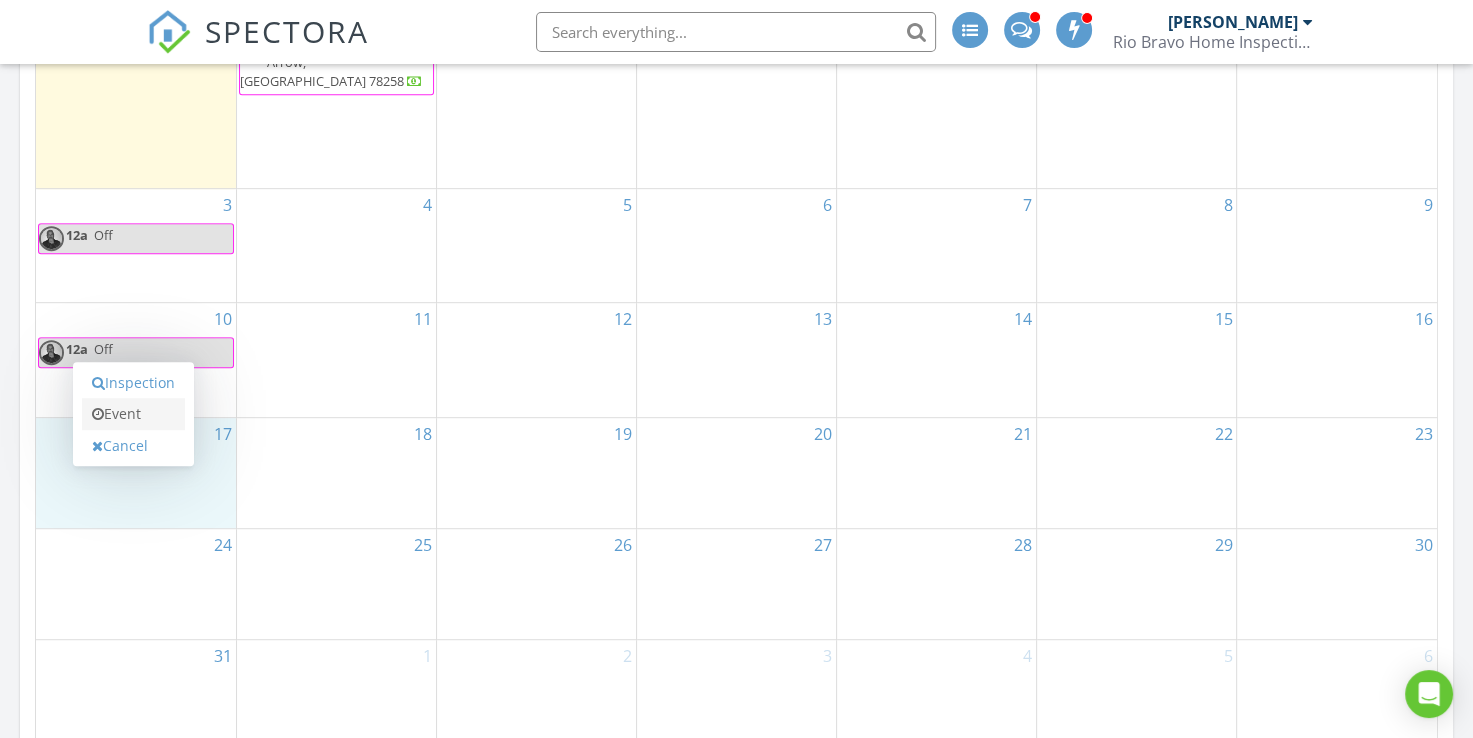 click on "Event" at bounding box center (133, 414) 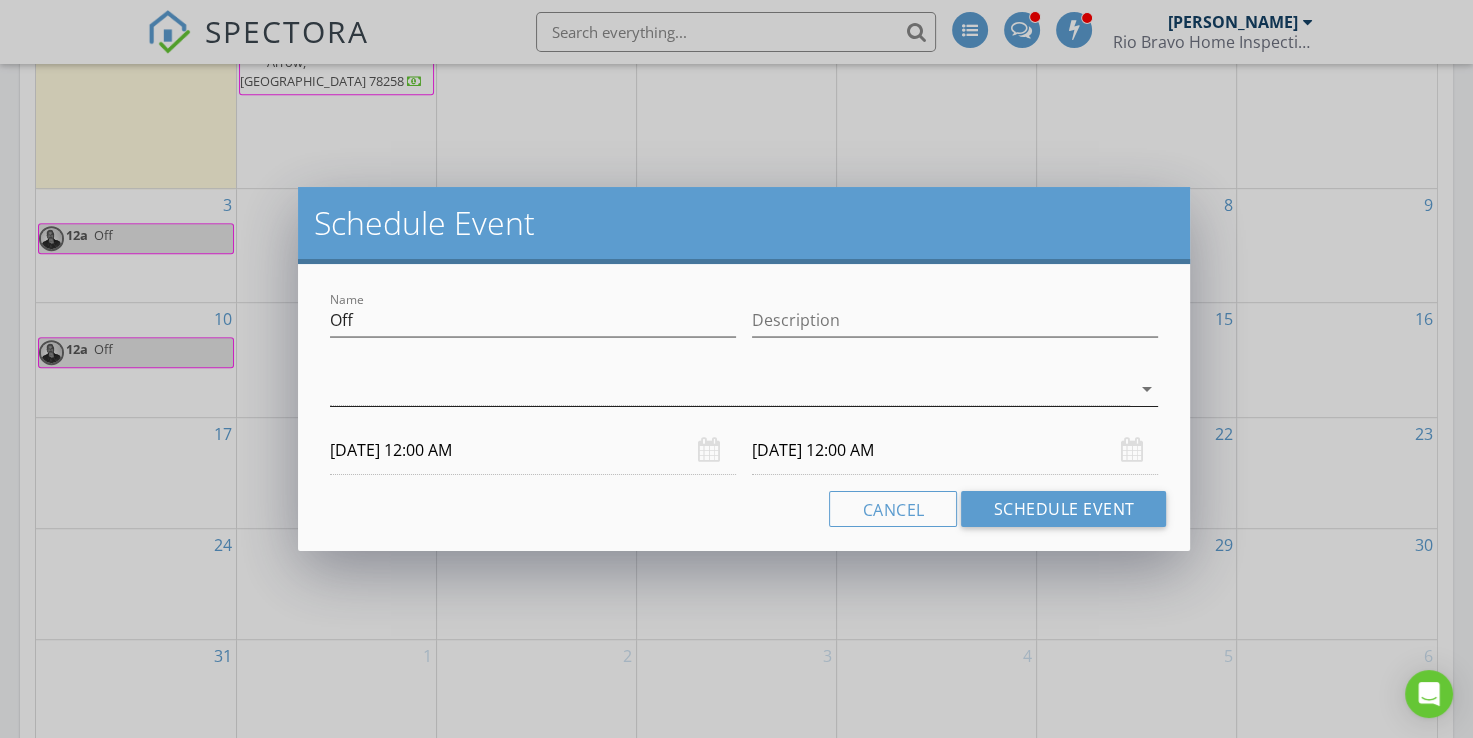 click on "arrow_drop_down" at bounding box center (1146, 389) 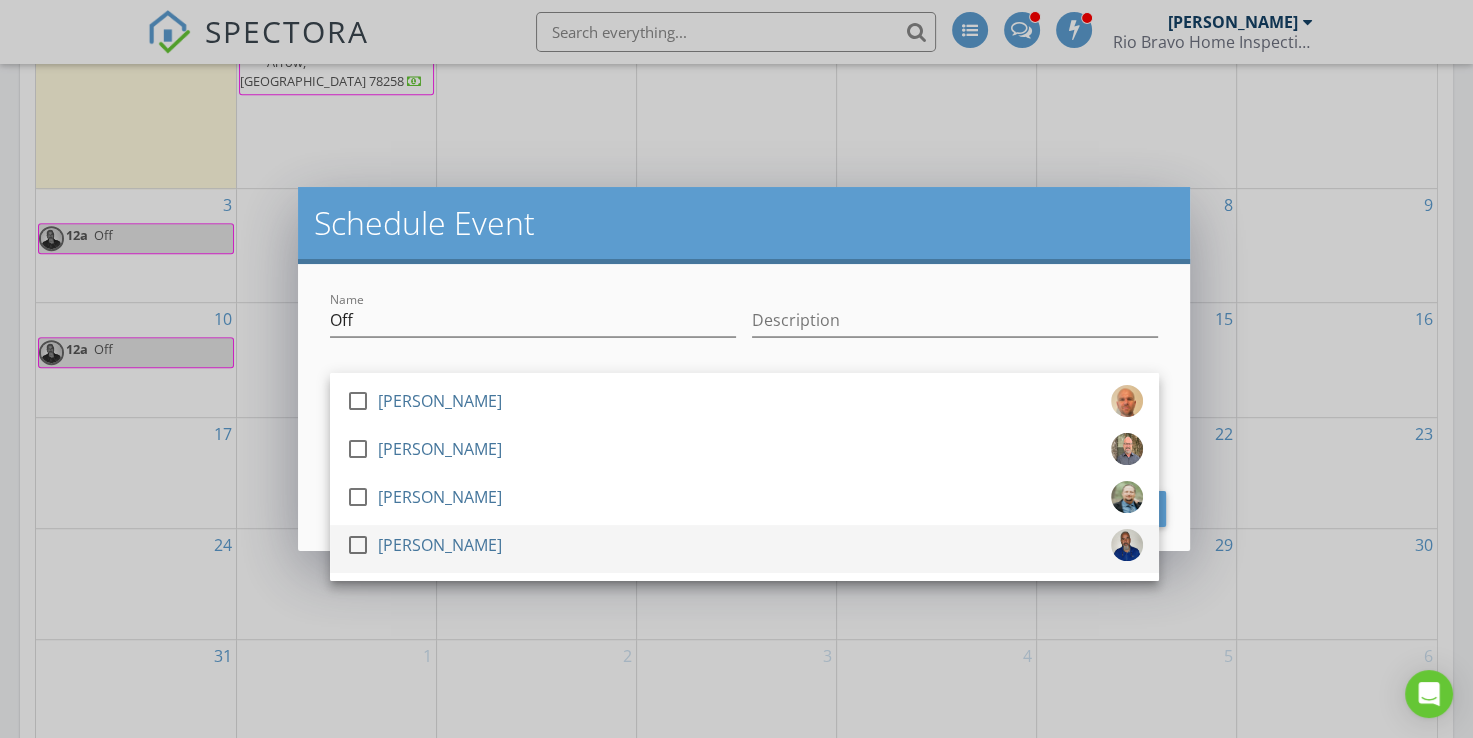 click on "check_box_outline_blank   [PERSON_NAME]" at bounding box center [744, 549] 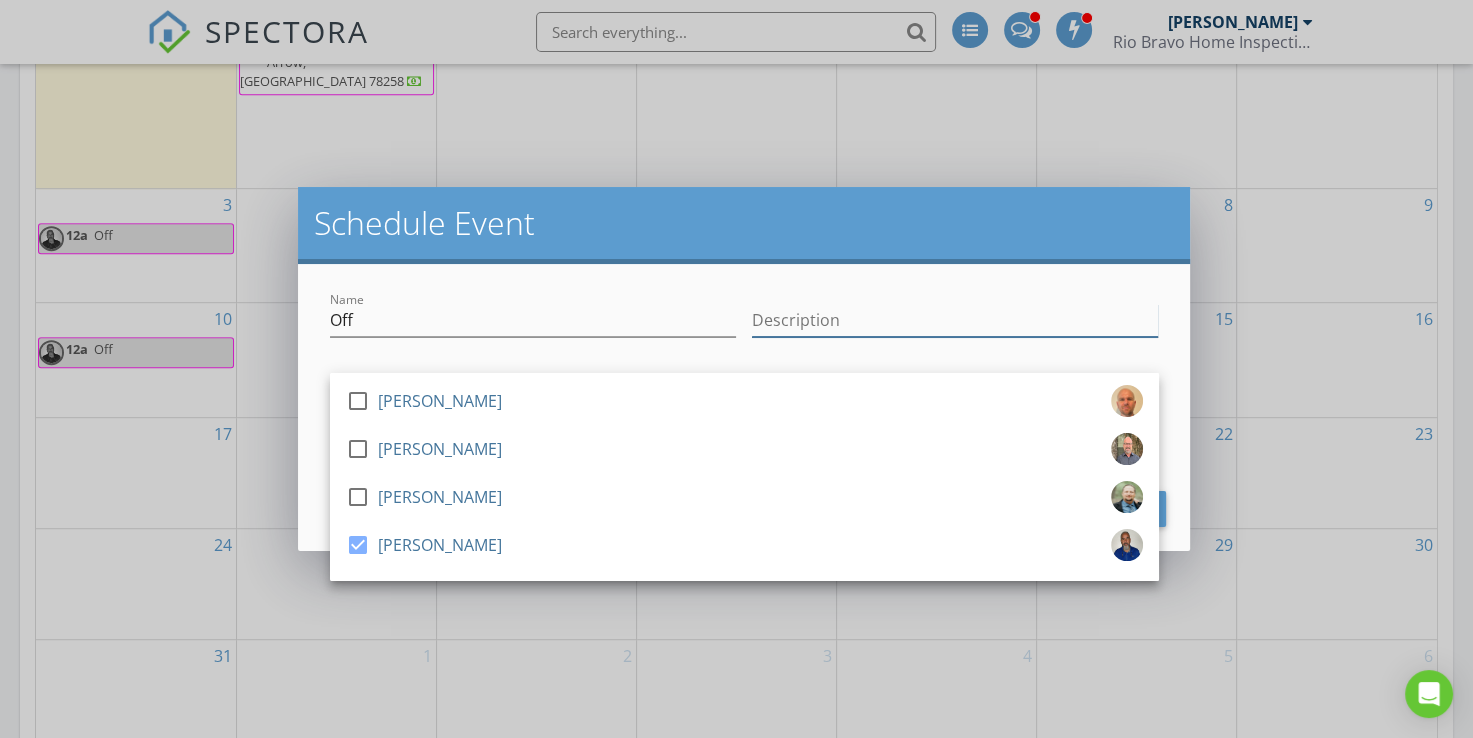 click on "Description" at bounding box center [955, 320] 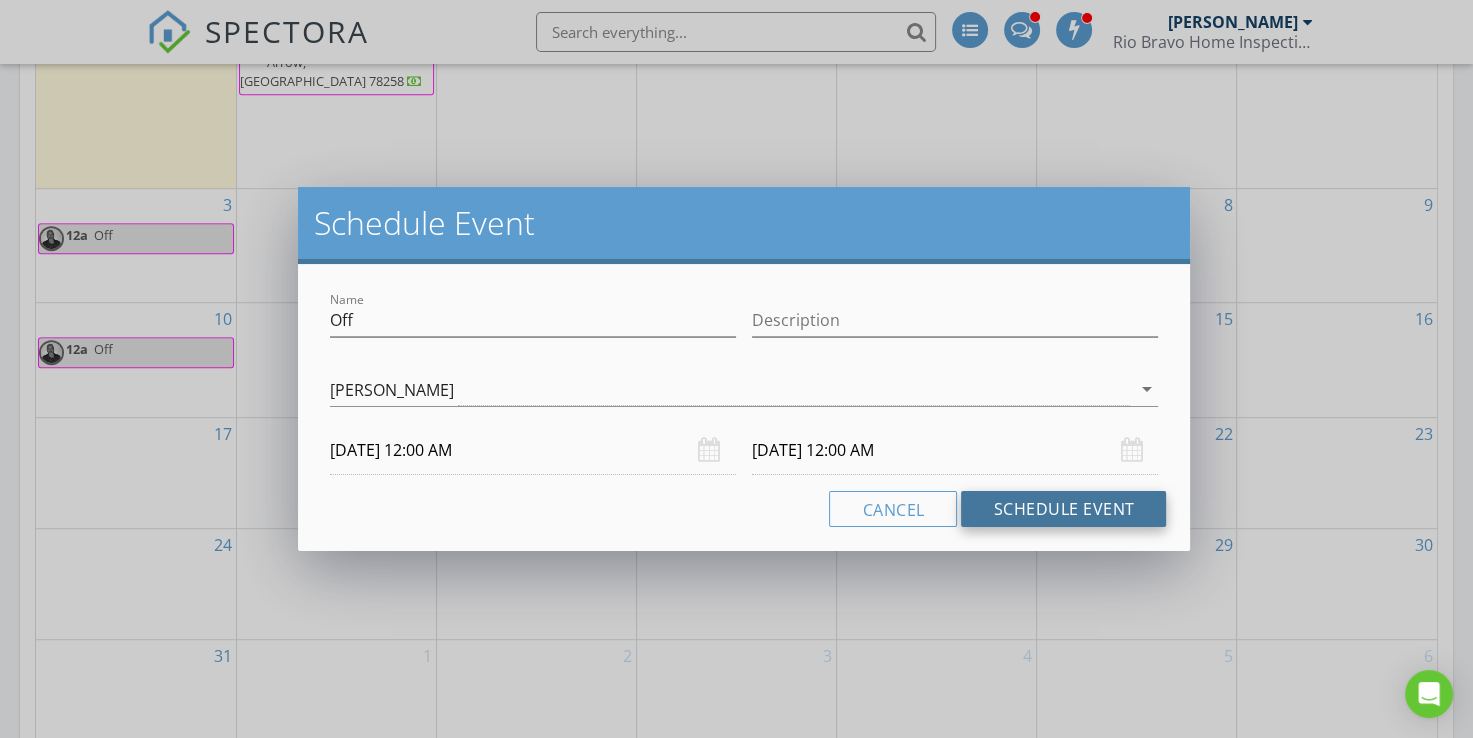 click on "Schedule Event" at bounding box center [1063, 509] 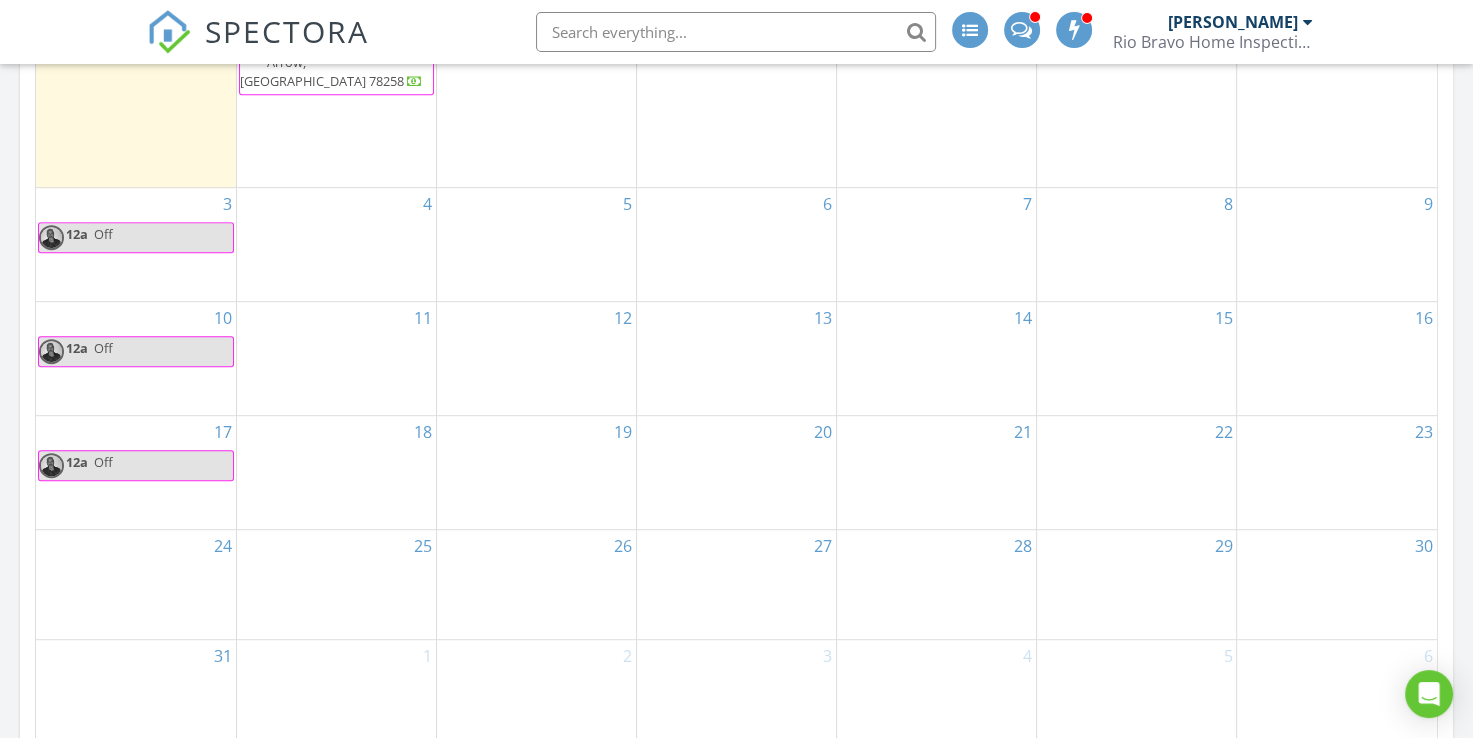 click on "24" at bounding box center (136, 585) 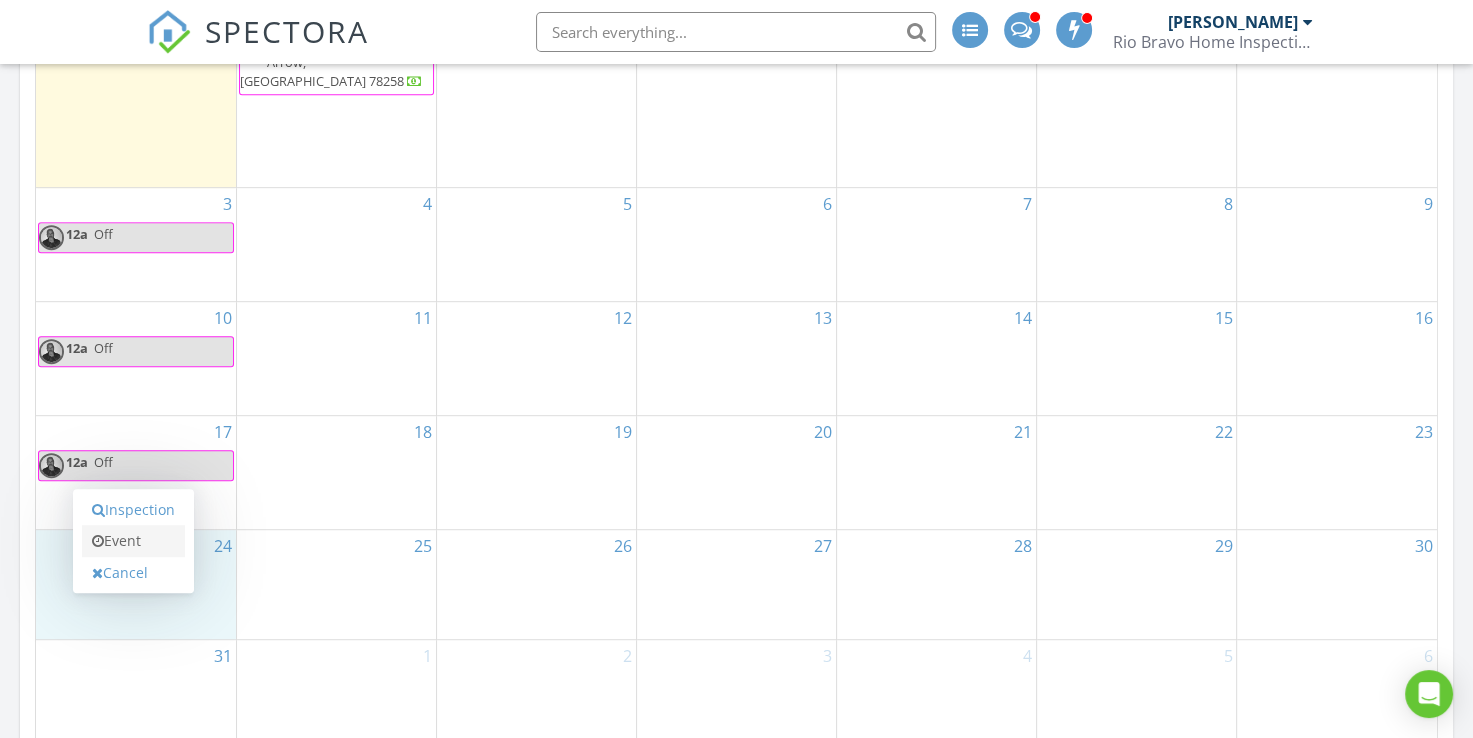 click on "Event" at bounding box center (133, 541) 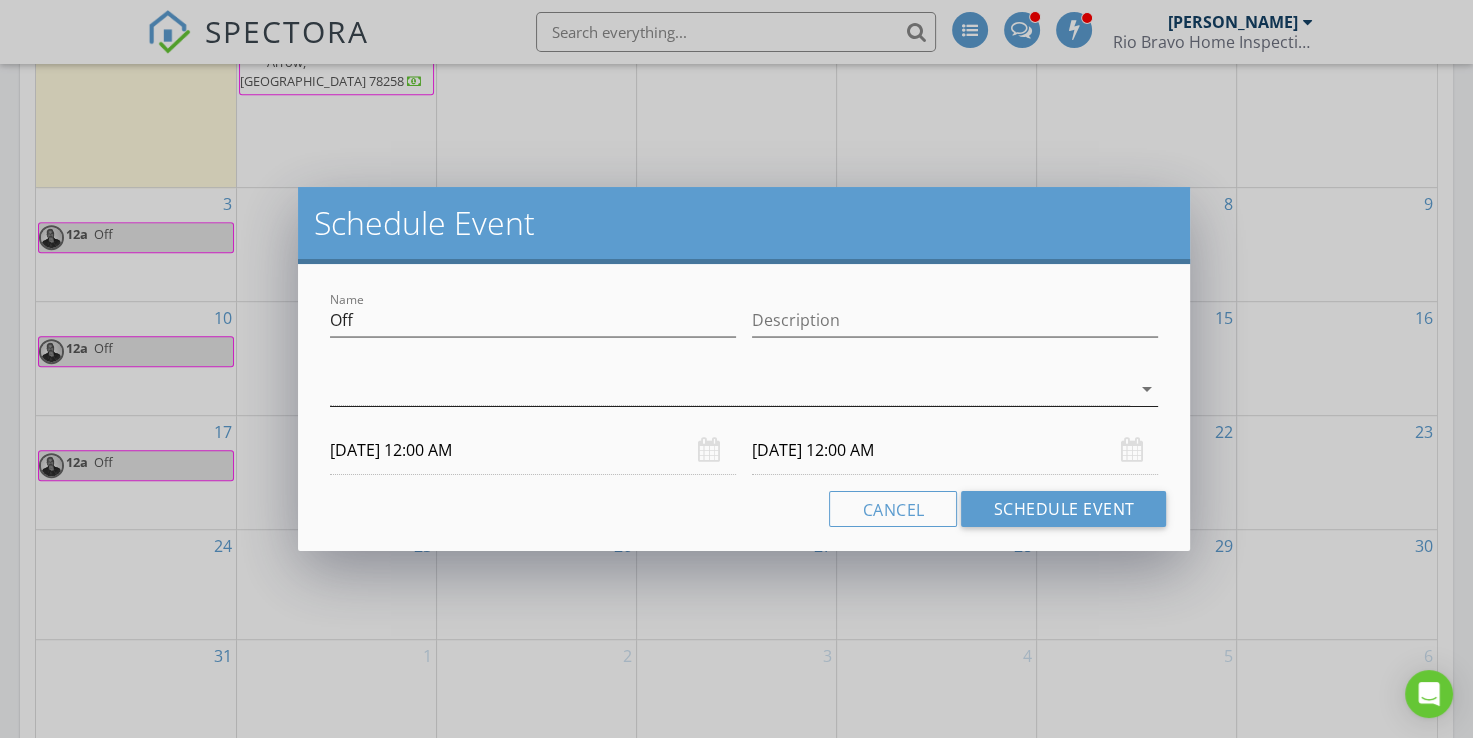 click on "arrow_drop_down" at bounding box center [1146, 389] 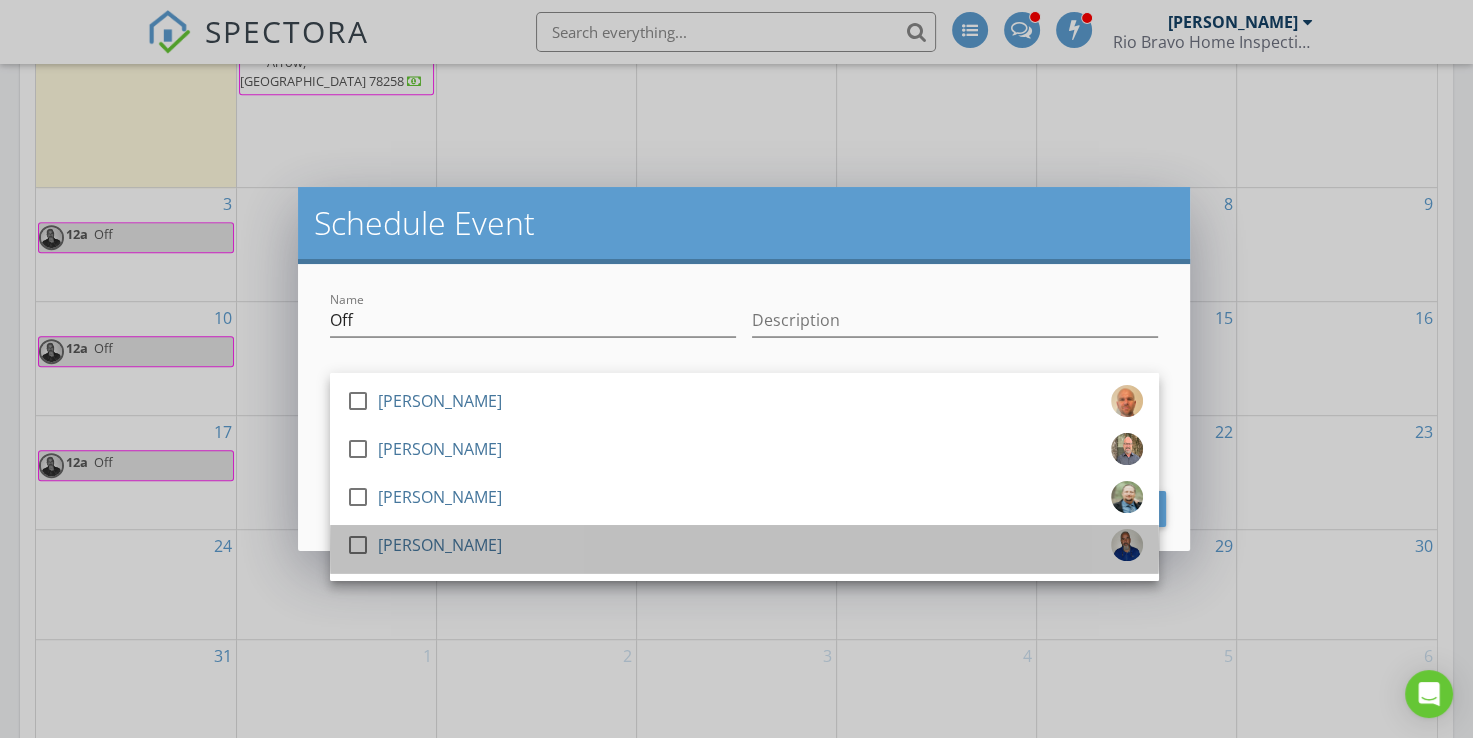 click on "check_box_outline_blank   [PERSON_NAME]" at bounding box center (744, 549) 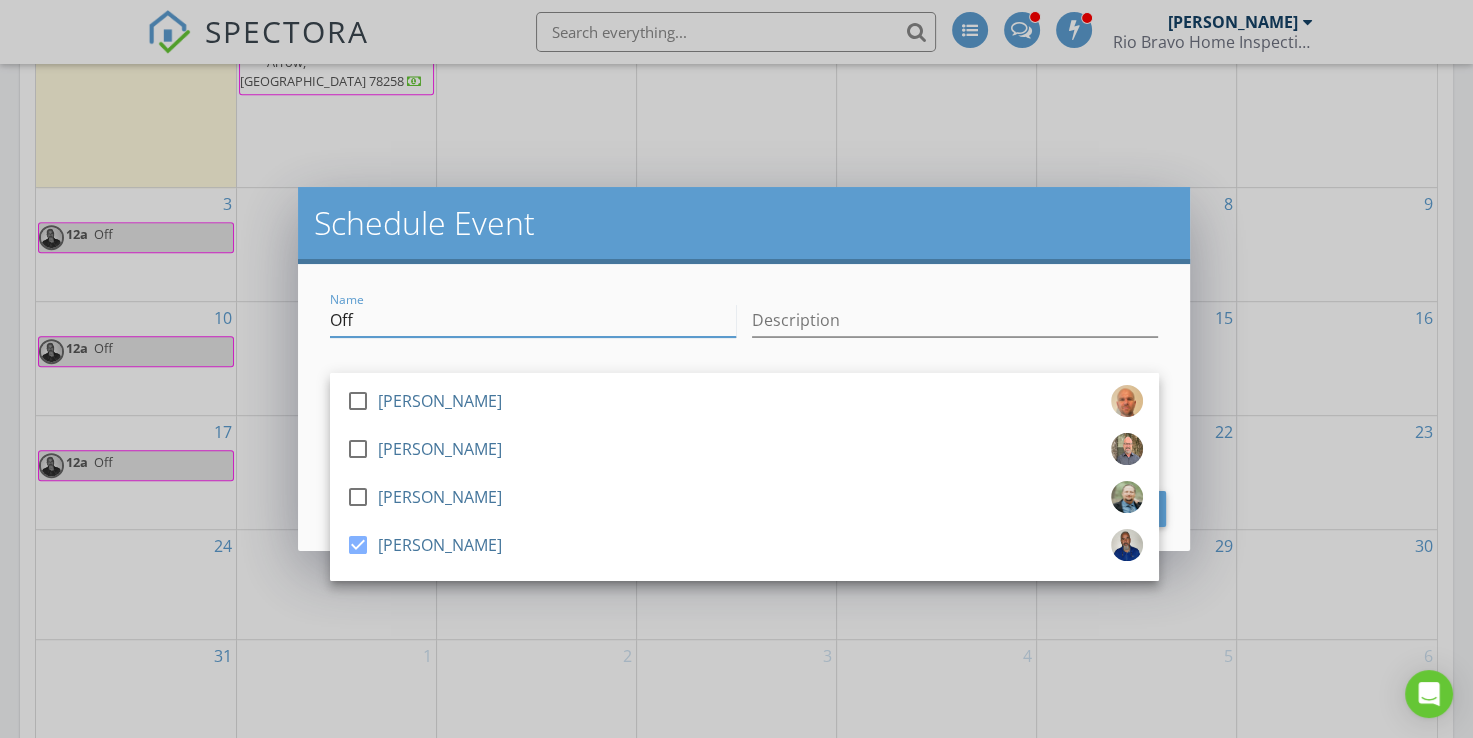 click on "Off" at bounding box center (533, 320) 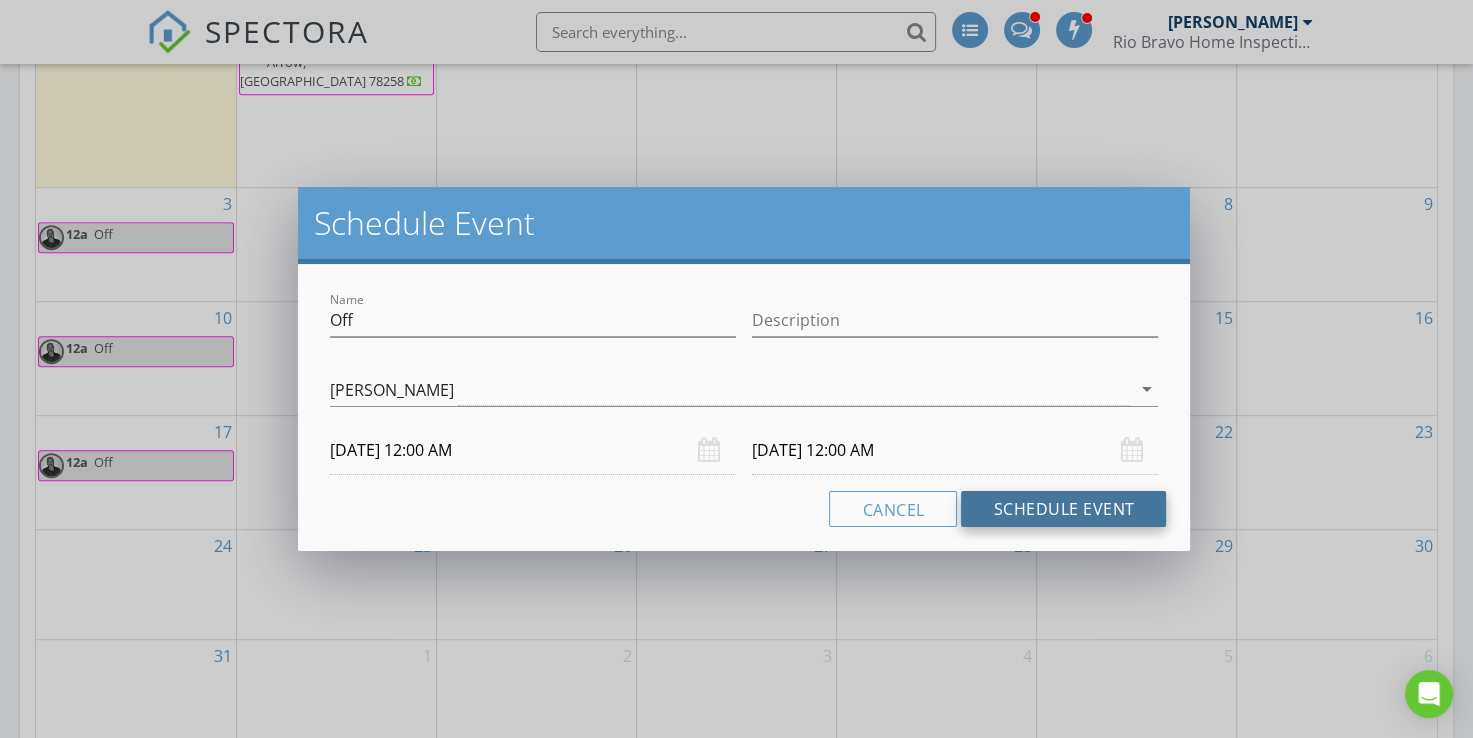 click on "Schedule Event" at bounding box center [1063, 509] 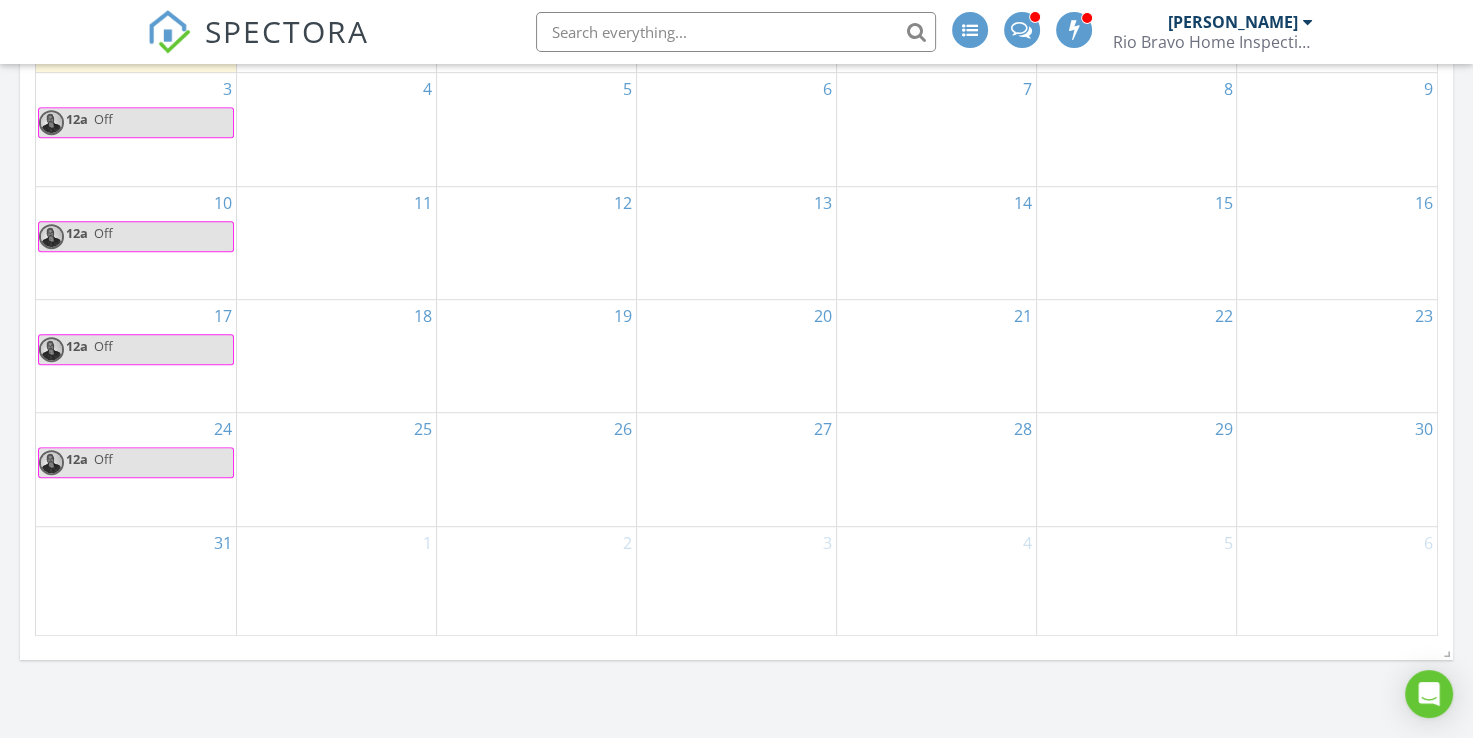 scroll, scrollTop: 1207, scrollLeft: 0, axis: vertical 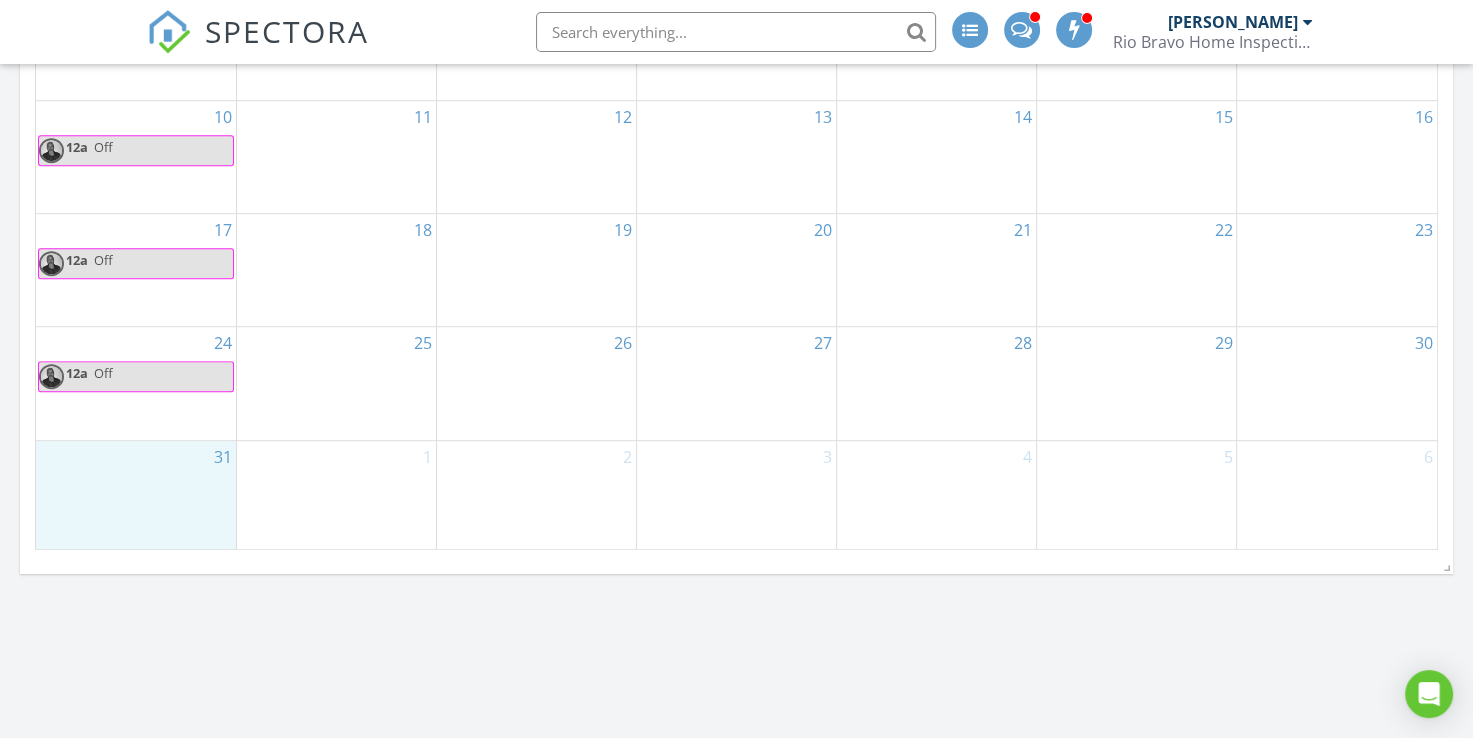 click on "31" at bounding box center (136, 495) 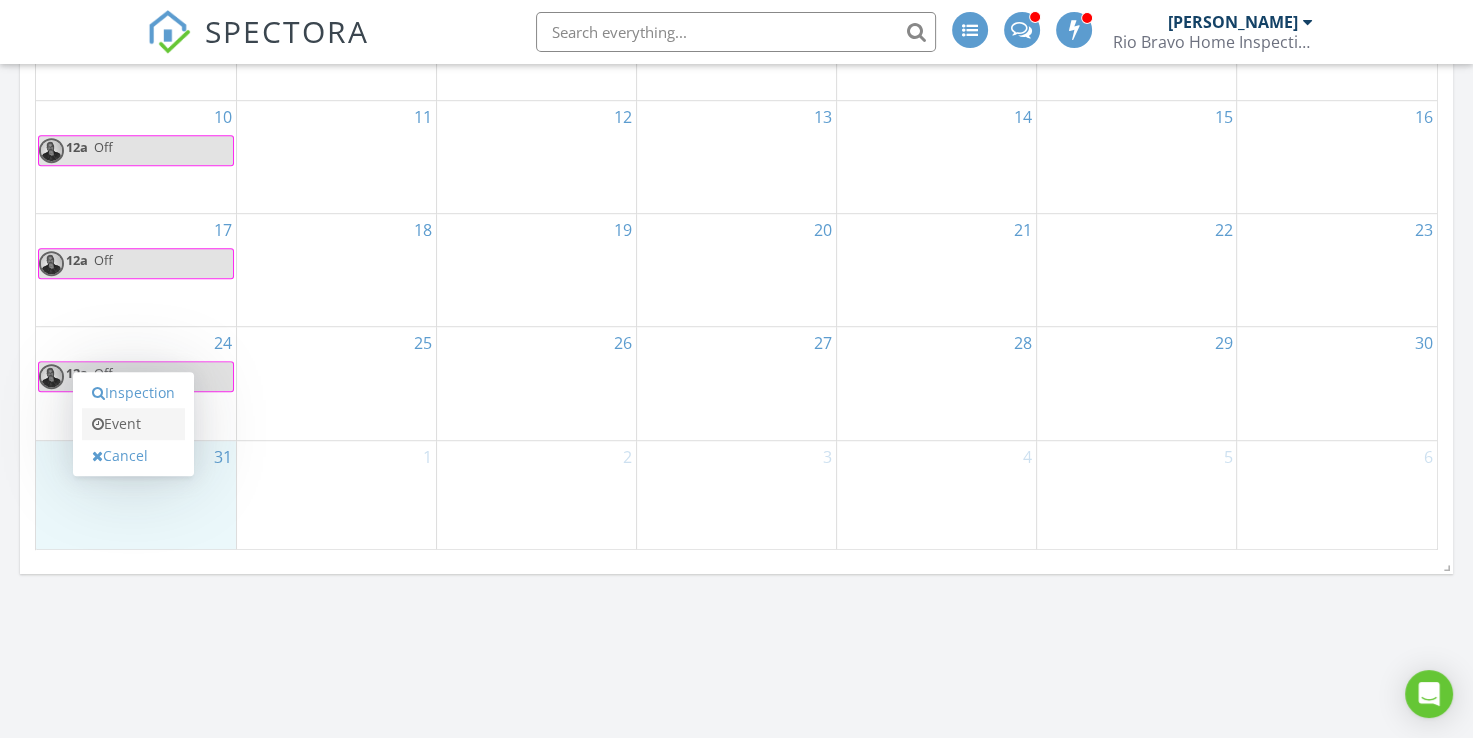 click on "Event" at bounding box center (133, 424) 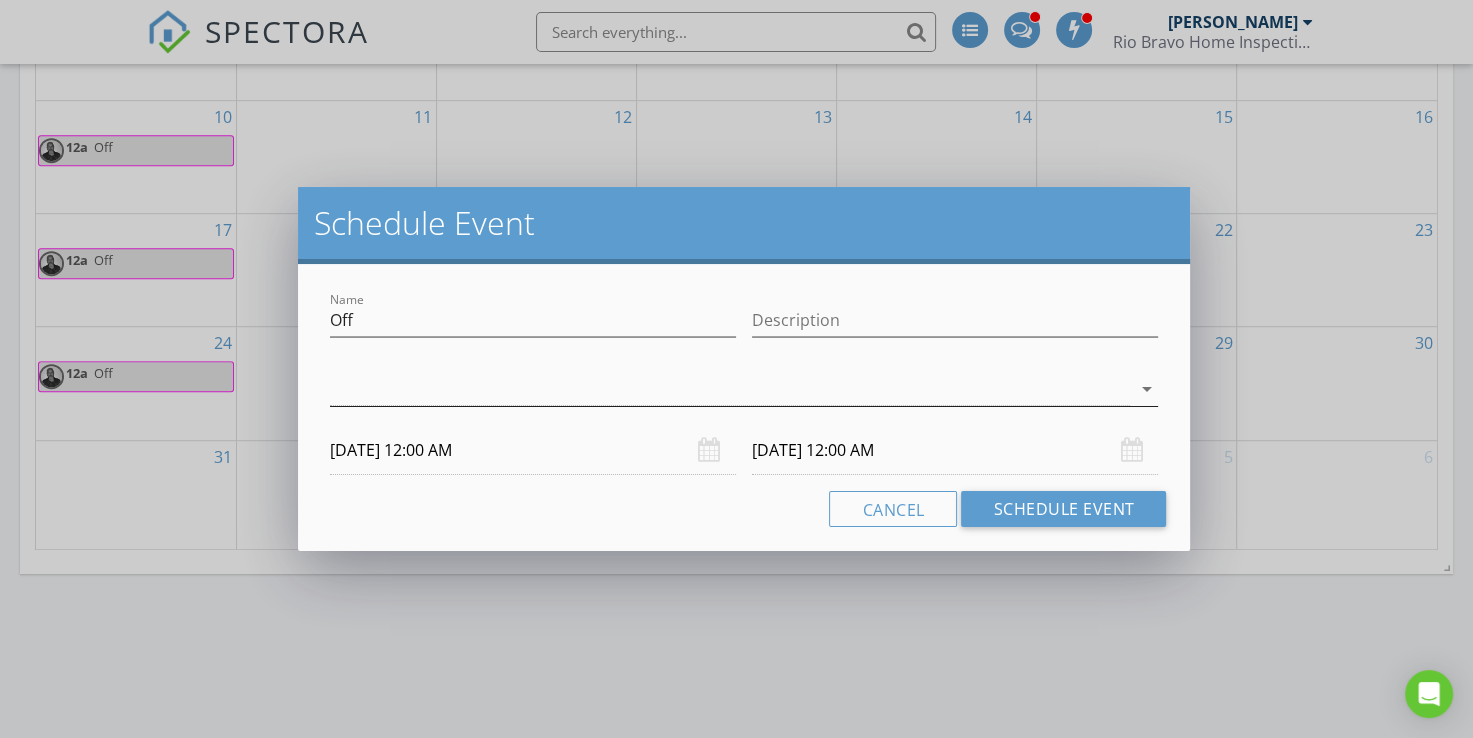 click on "arrow_drop_down" at bounding box center (1146, 389) 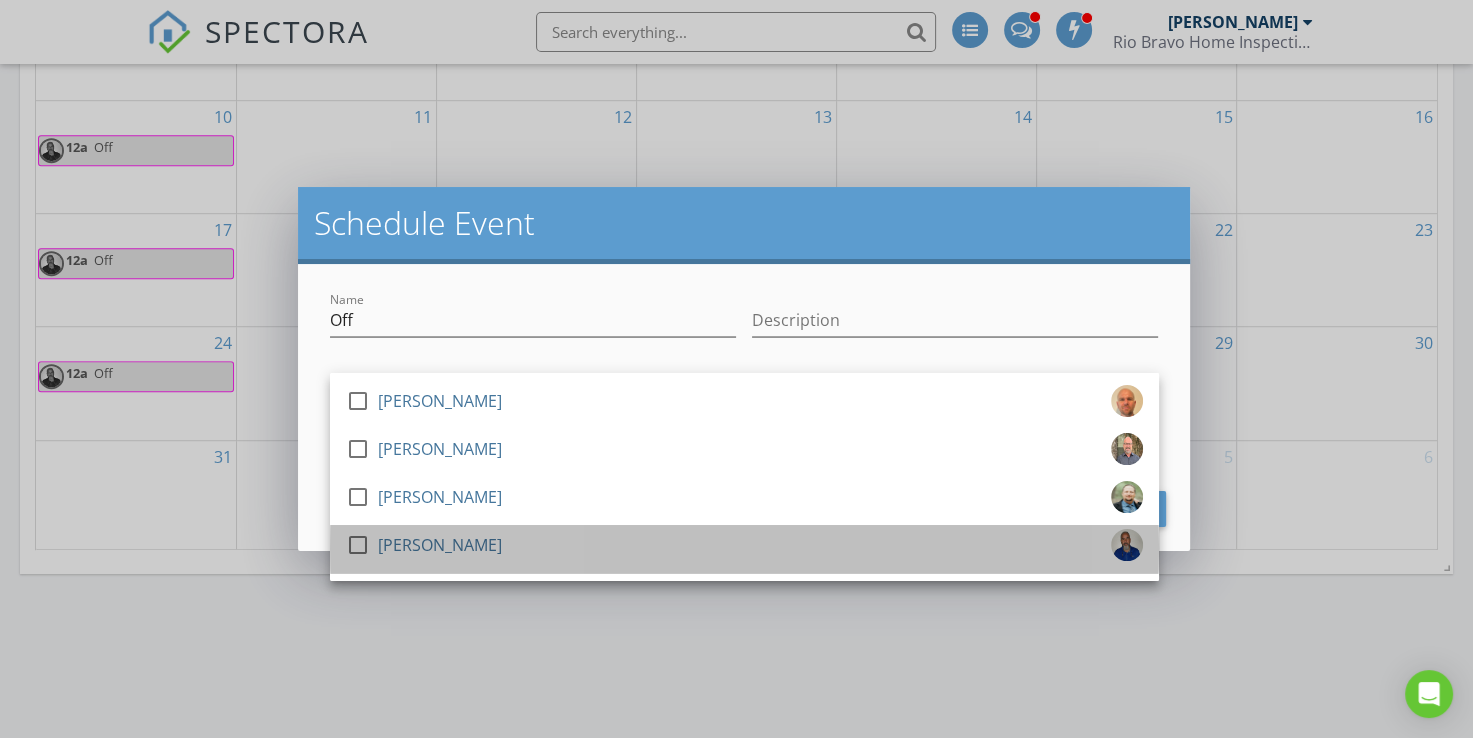 click on "check_box_outline_blank   [PERSON_NAME]" at bounding box center [744, 549] 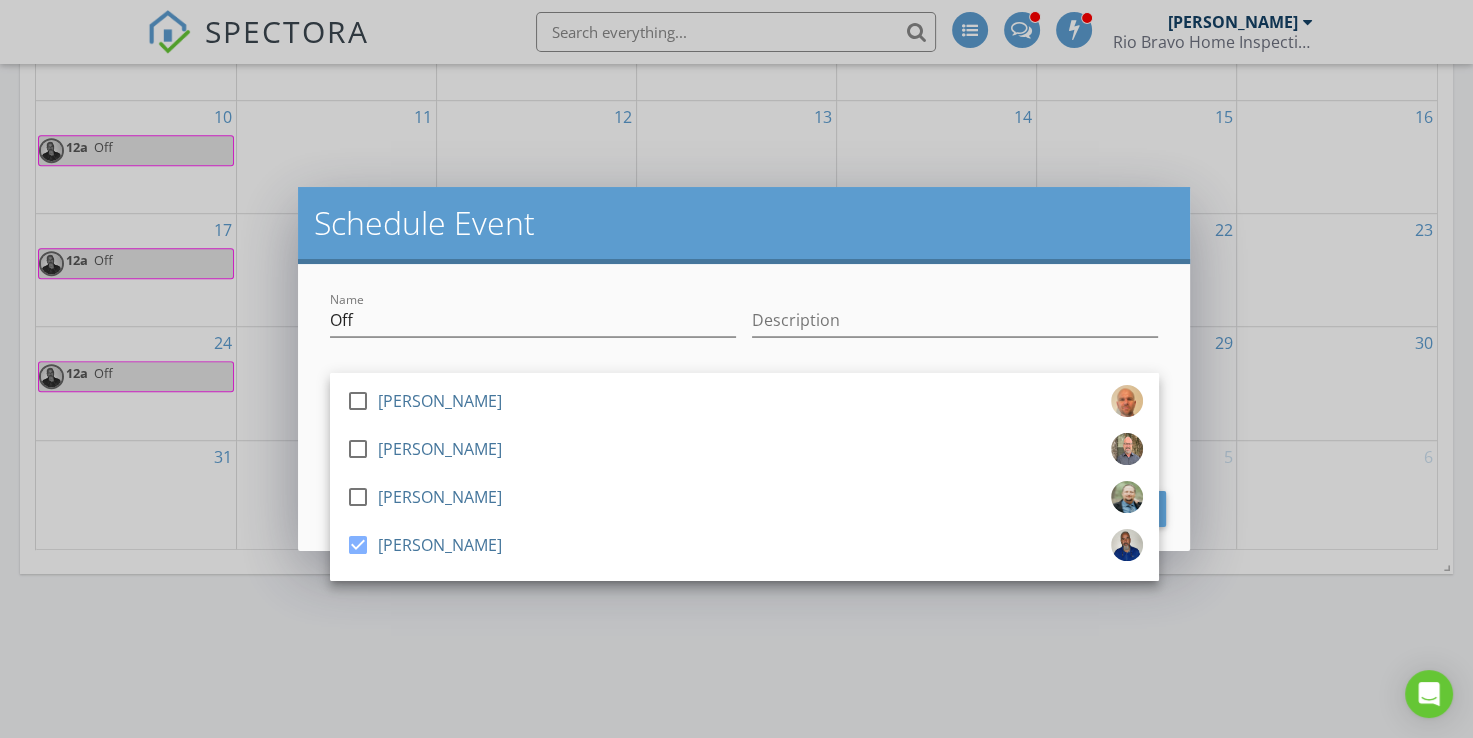 click on "Name Off   Description     check_box_outline_blank   [PERSON_NAME] Test   check_box_outline_blank   [PERSON_NAME]   check_box_outline_blank   [PERSON_NAME]   check_box   [PERSON_NAME]   [PERSON_NAME] arrow_drop_down   [DATE] 12:00 AM   [DATE] 12:00 AM         Cancel   Schedule Event" at bounding box center (744, 407) 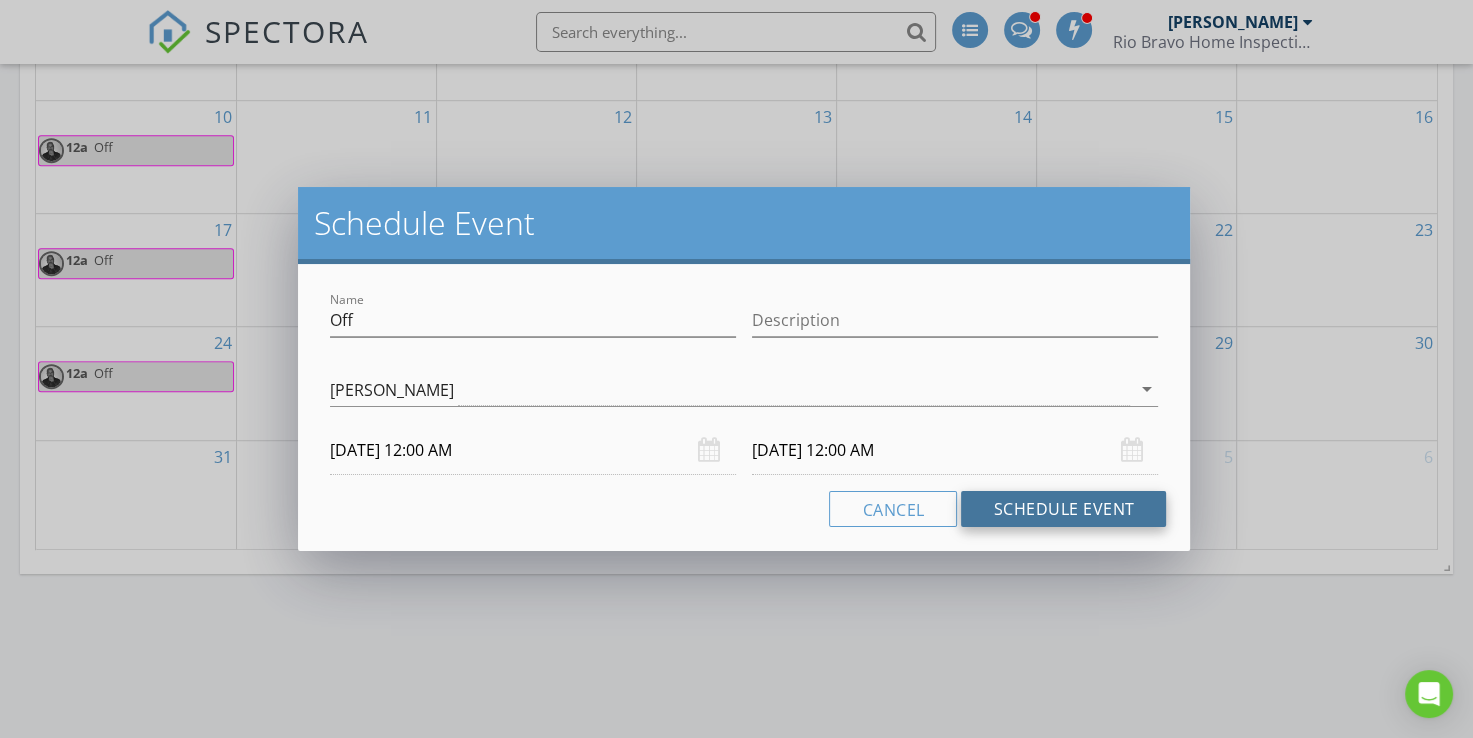 click on "Schedule Event" at bounding box center (1063, 509) 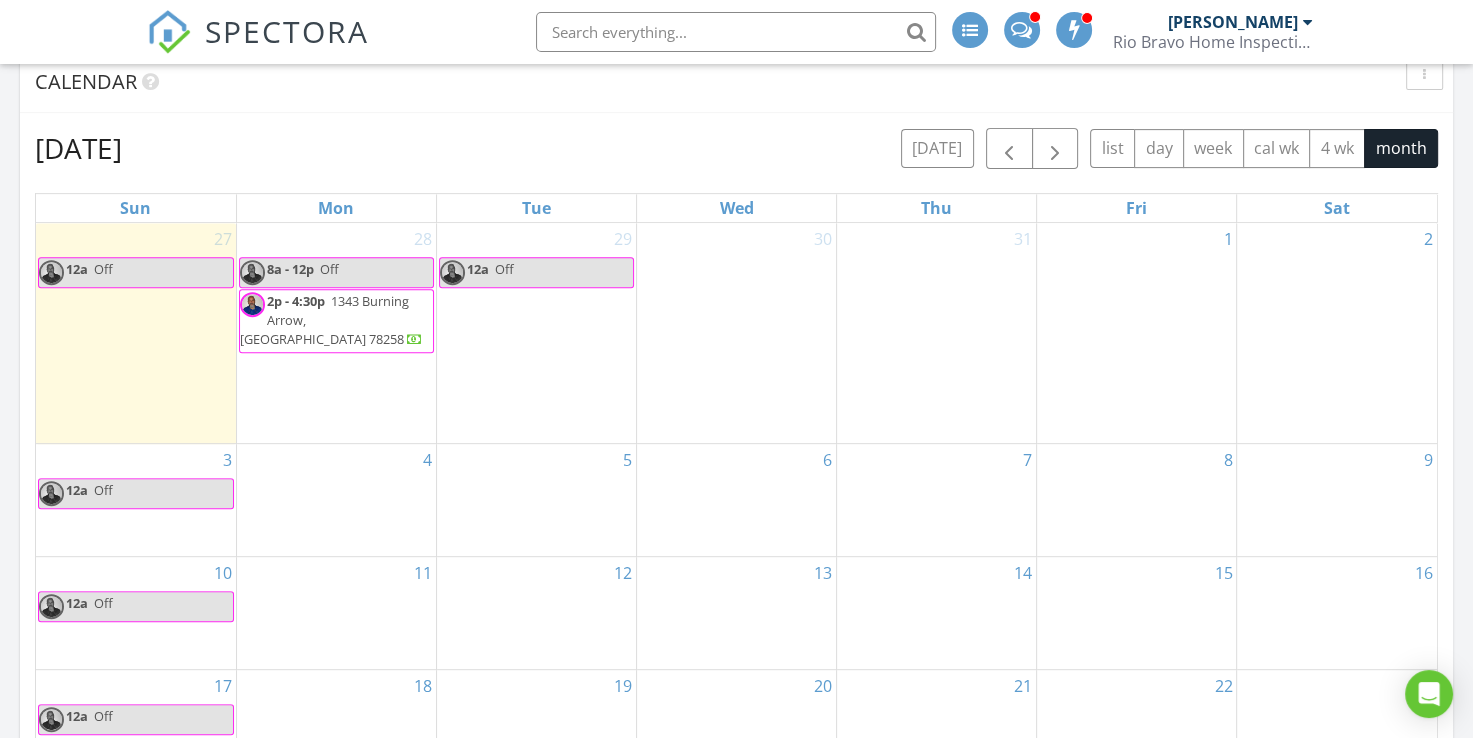 scroll, scrollTop: 707, scrollLeft: 0, axis: vertical 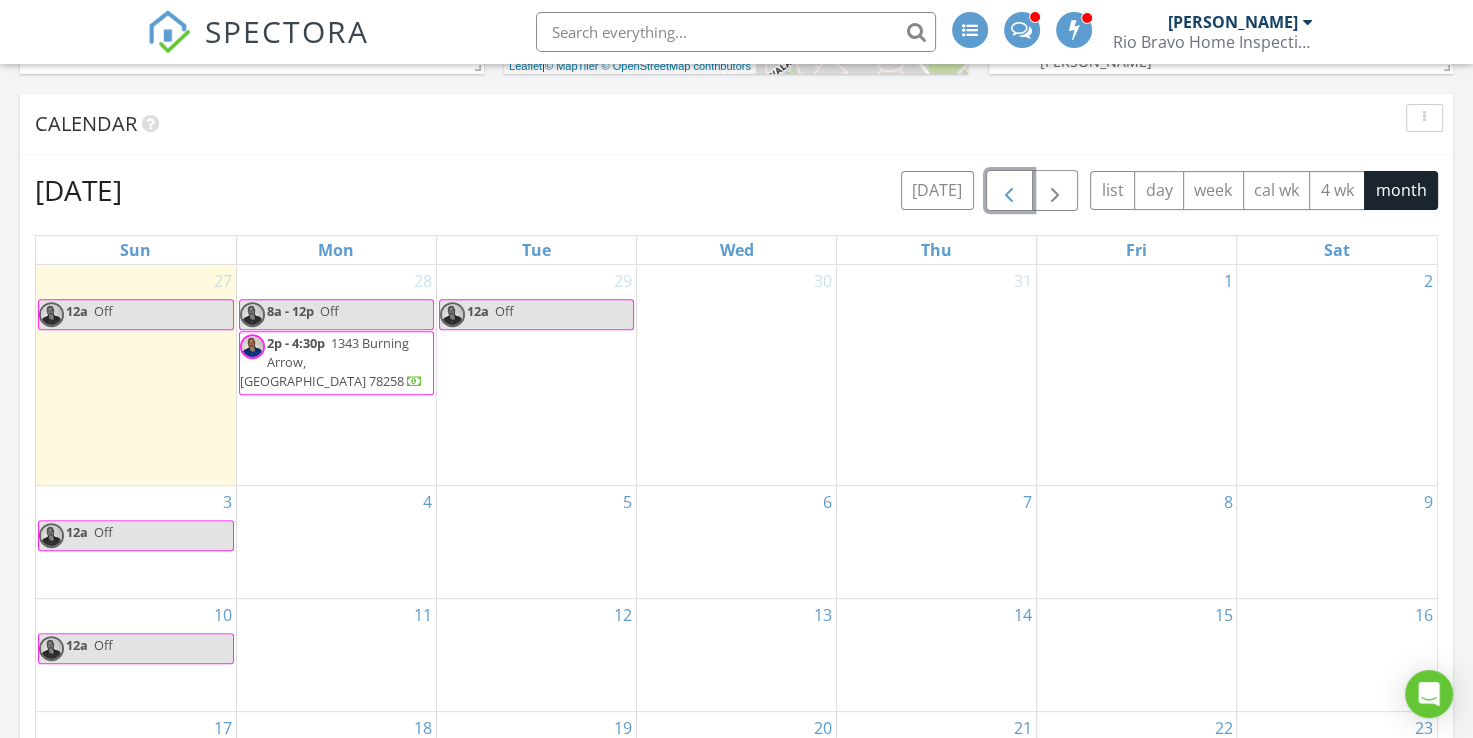 click at bounding box center [1009, 190] 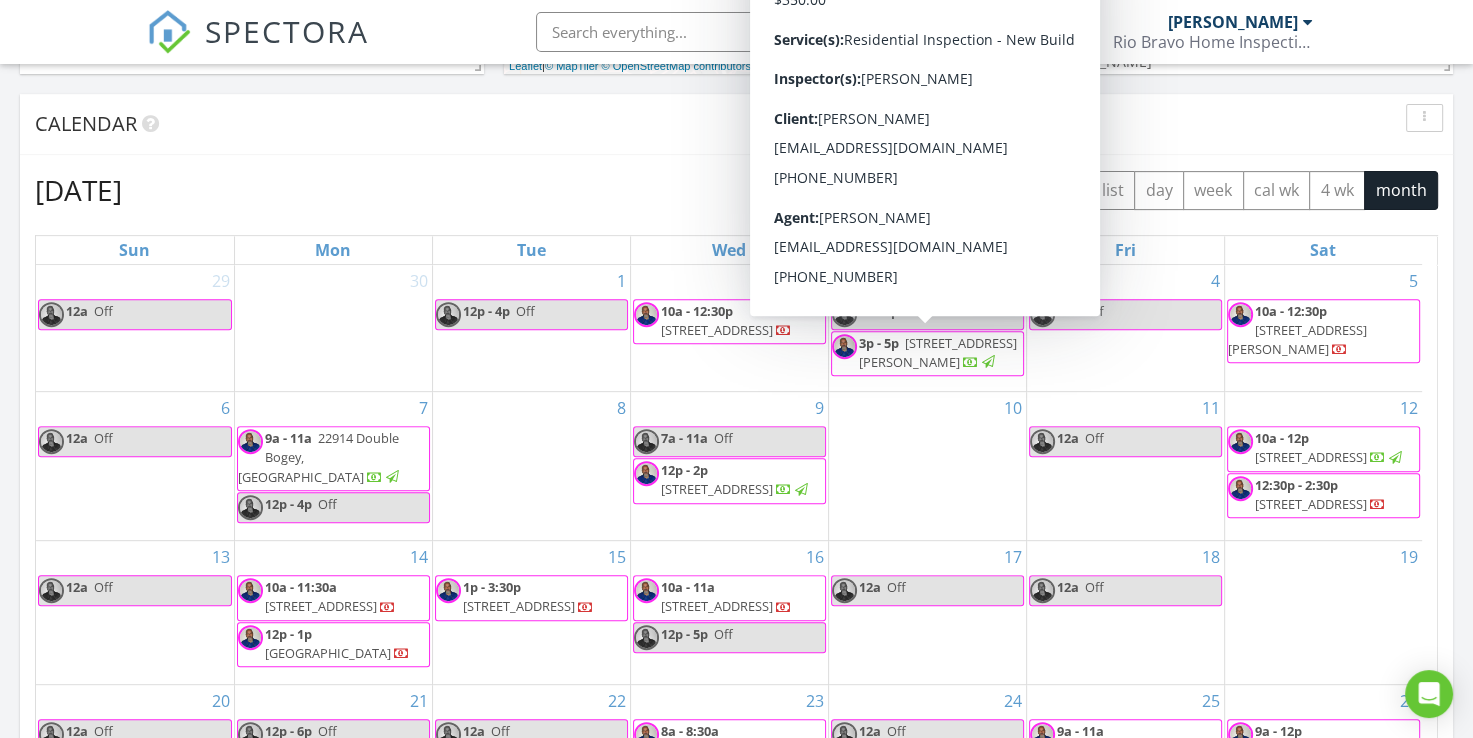 scroll, scrollTop: 7, scrollLeft: 0, axis: vertical 